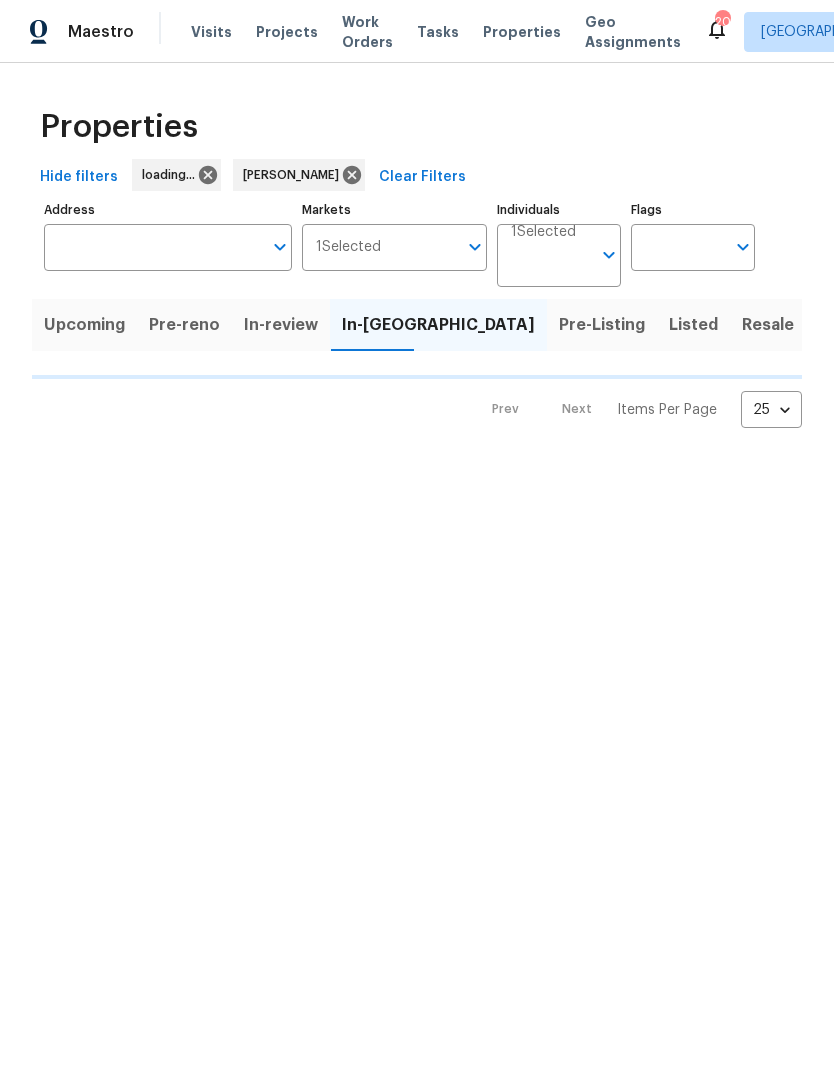 scroll, scrollTop: 0, scrollLeft: 0, axis: both 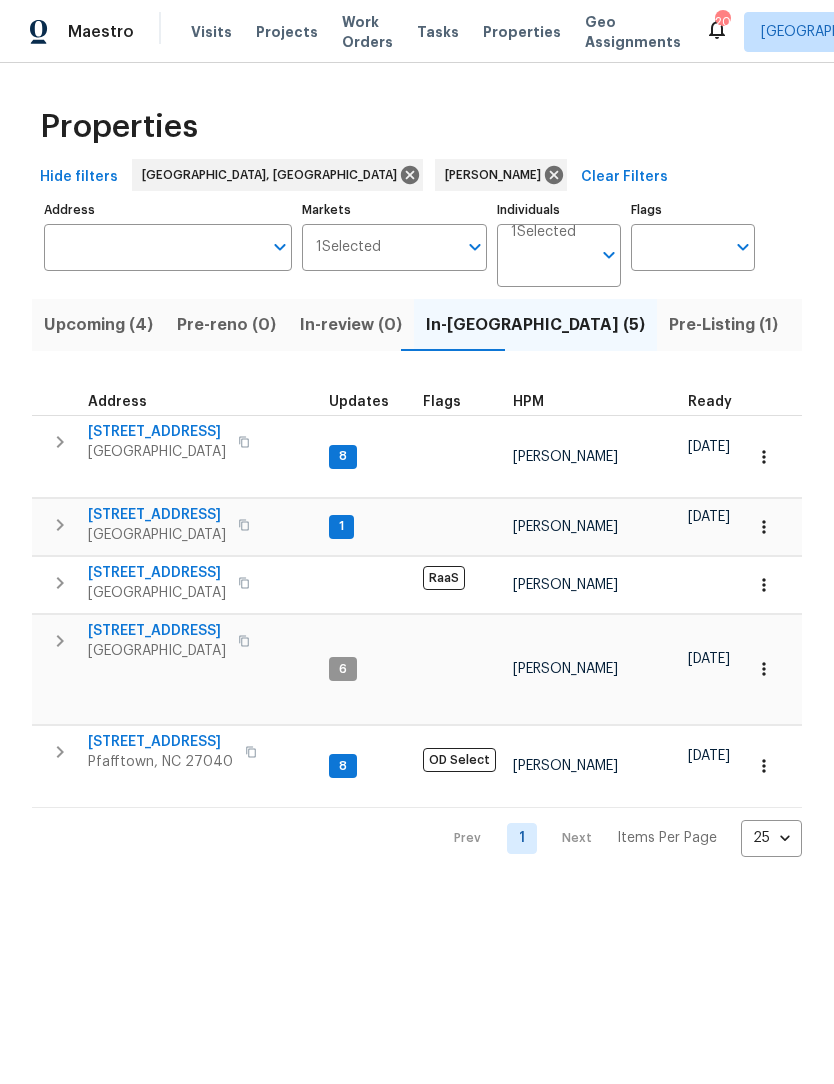 click on "[STREET_ADDRESS]" at bounding box center [157, 432] 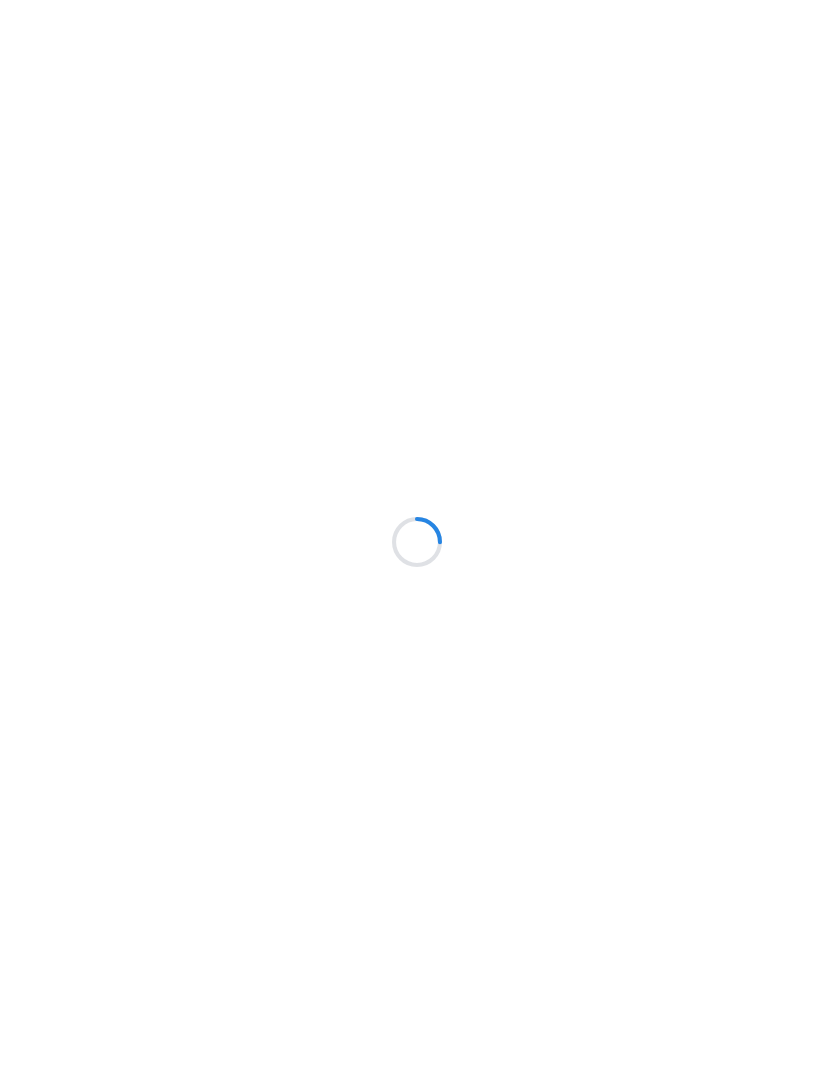 scroll, scrollTop: 0, scrollLeft: 0, axis: both 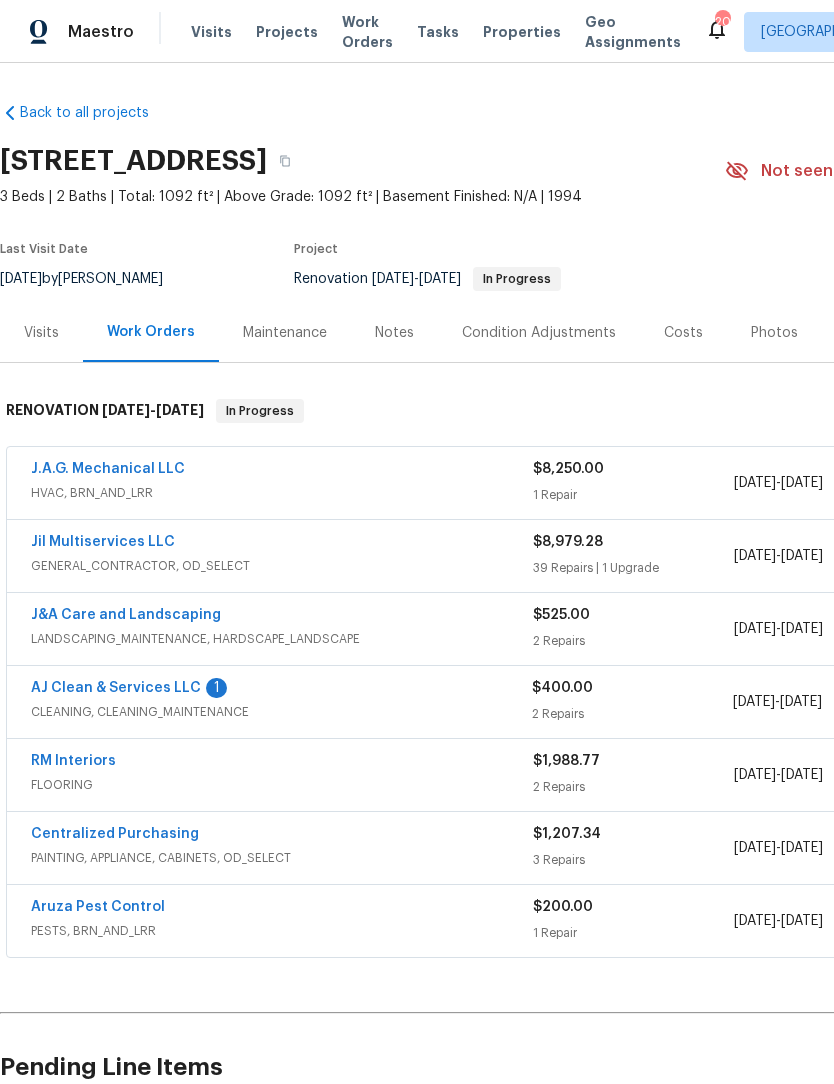 click on "AJ Clean & Services LLC" at bounding box center [116, 688] 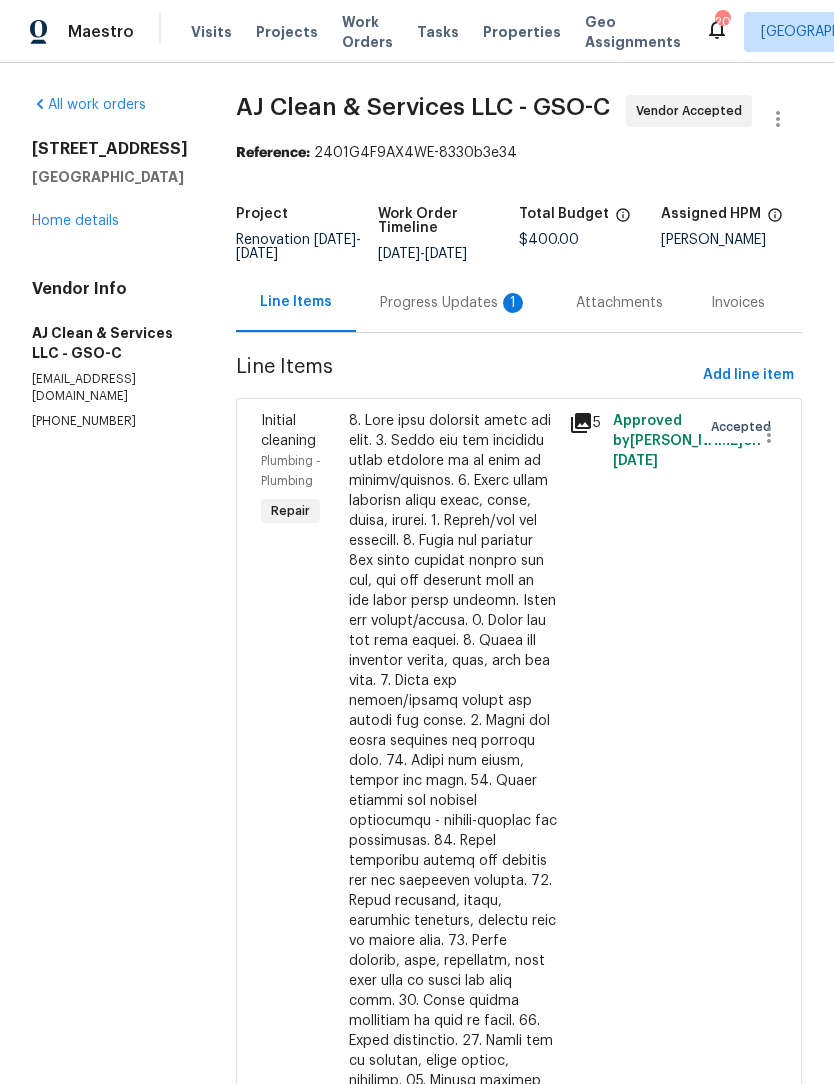 click on "Progress Updates 1" at bounding box center [454, 303] 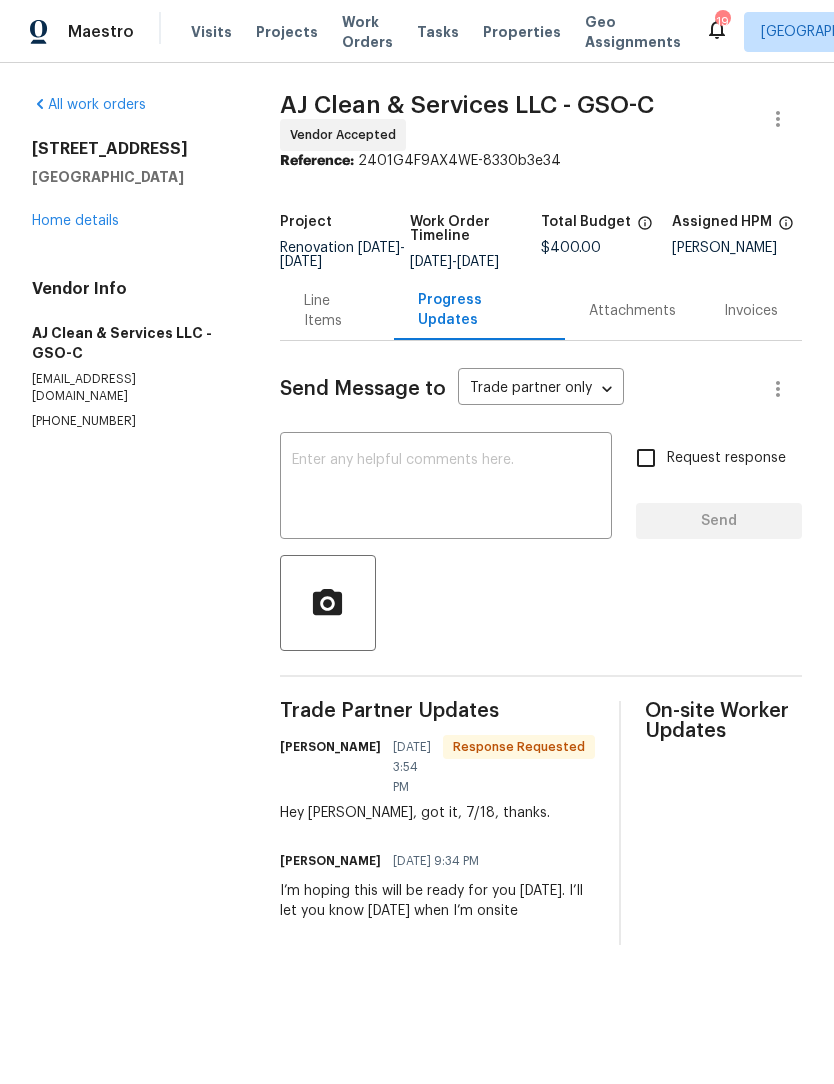 click at bounding box center [446, 488] 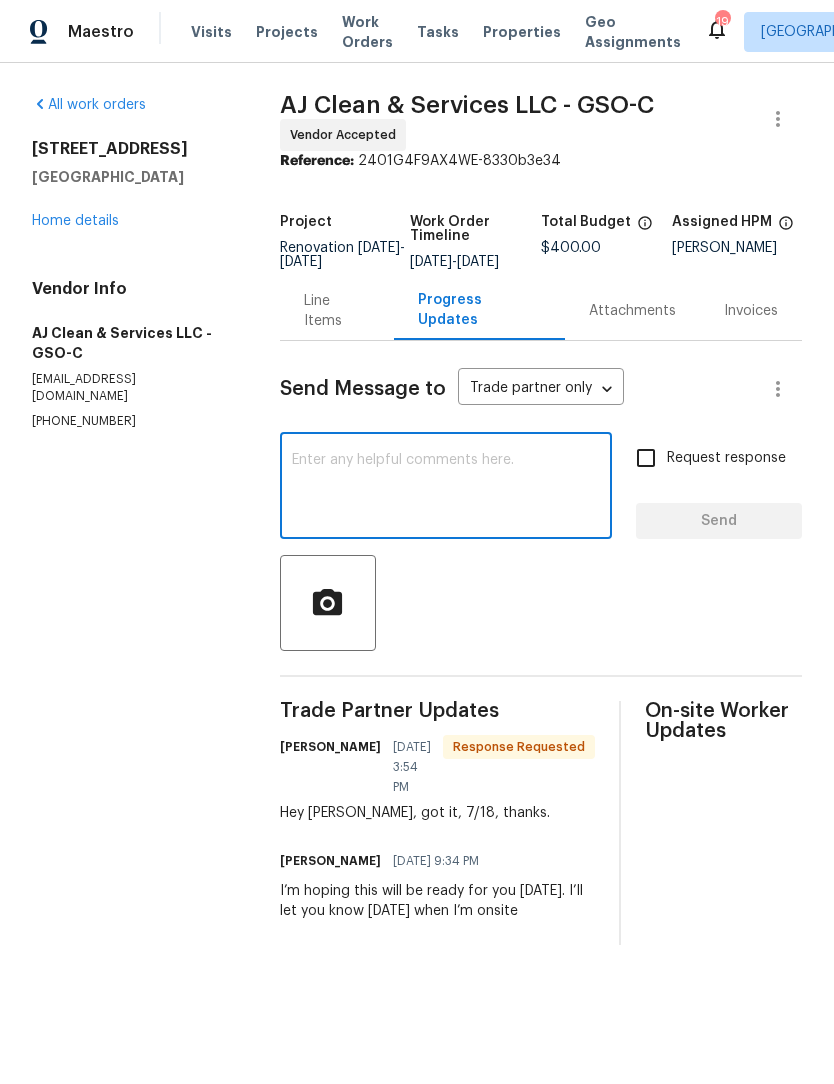 click on "All work orders [STREET_ADDRESS] Home details Vendor Info AJ Clean & Services LLC - GSO-C [EMAIL_ADDRESS][DOMAIN_NAME] [PHONE_NUMBER]" at bounding box center (132, 262) 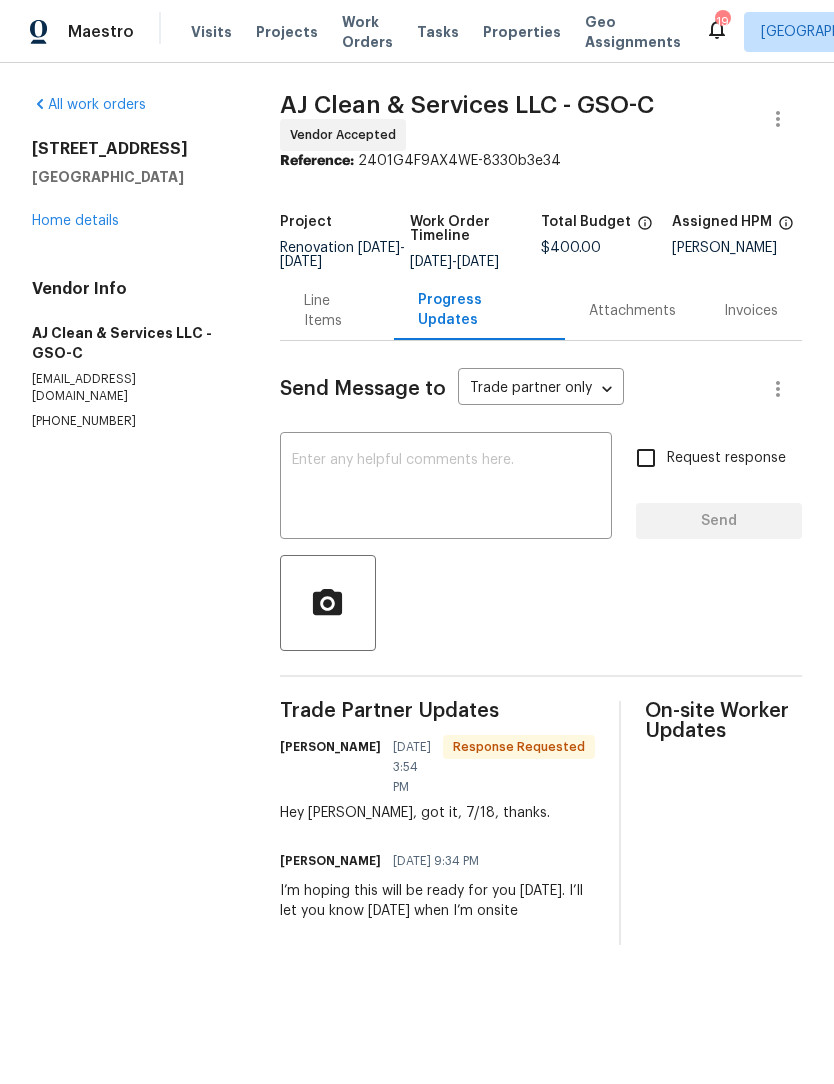 click on "Home details" at bounding box center (75, 221) 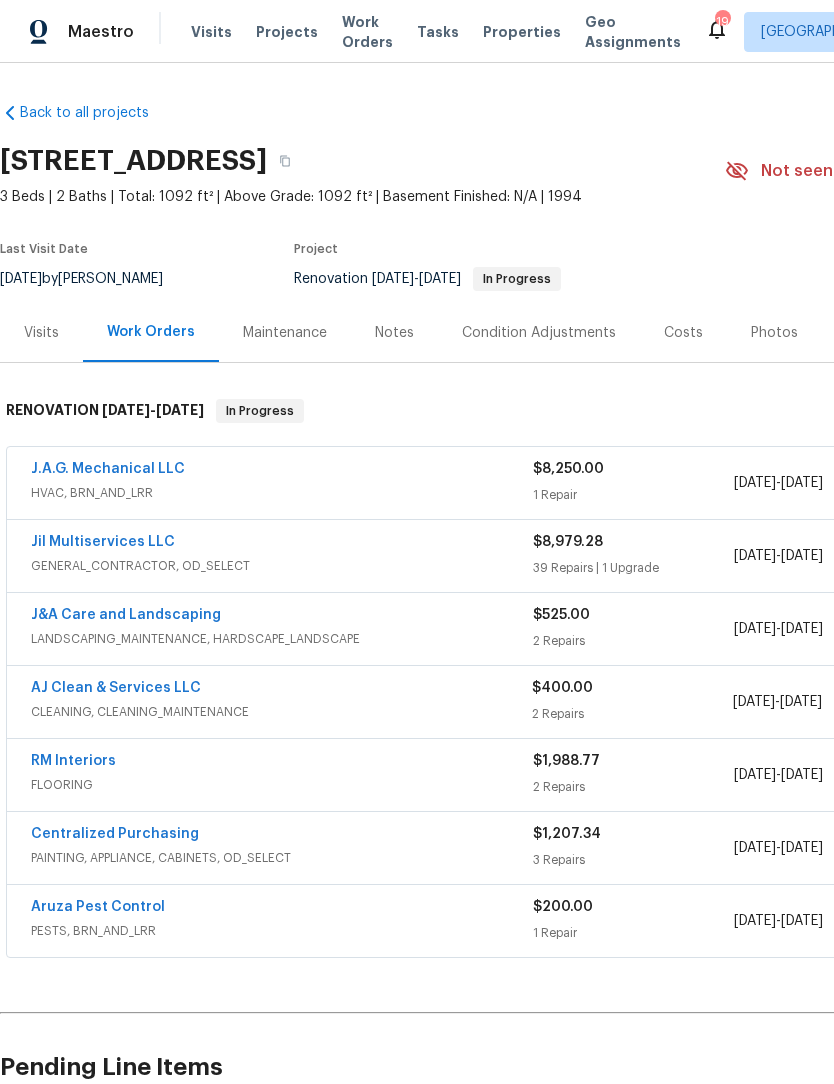 click on "AJ Clean & Services LLC" at bounding box center (116, 688) 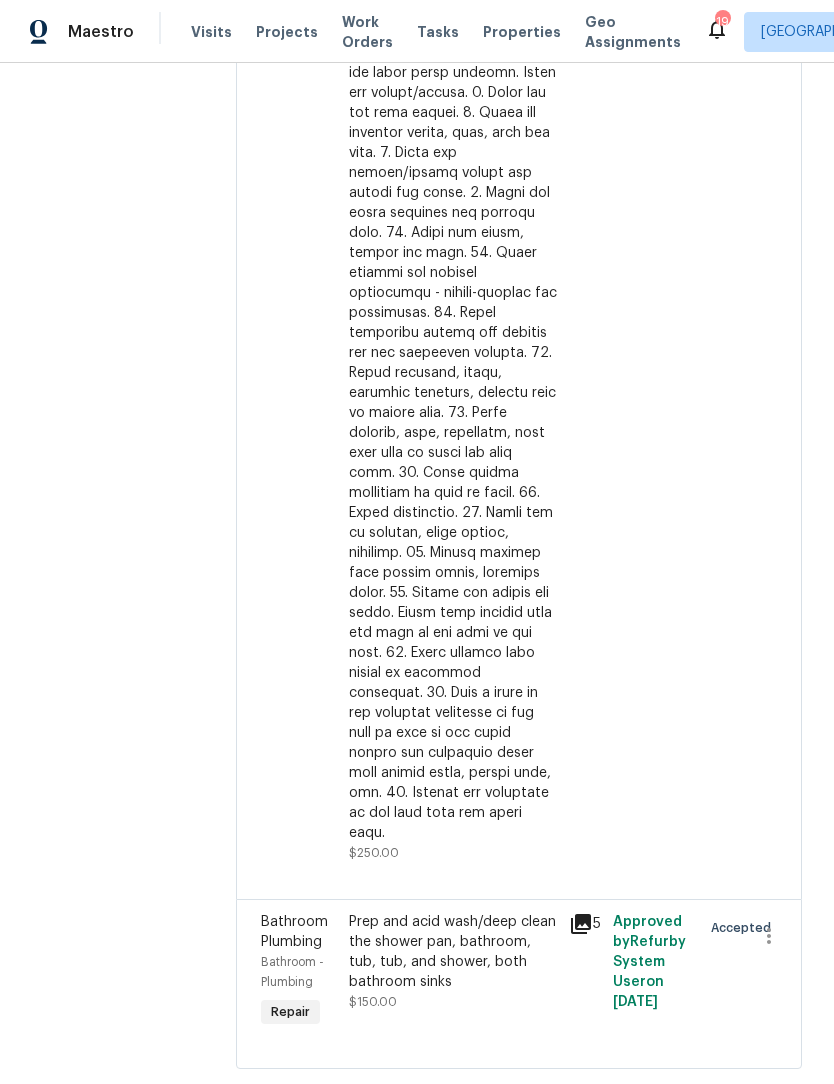 scroll, scrollTop: 527, scrollLeft: 0, axis: vertical 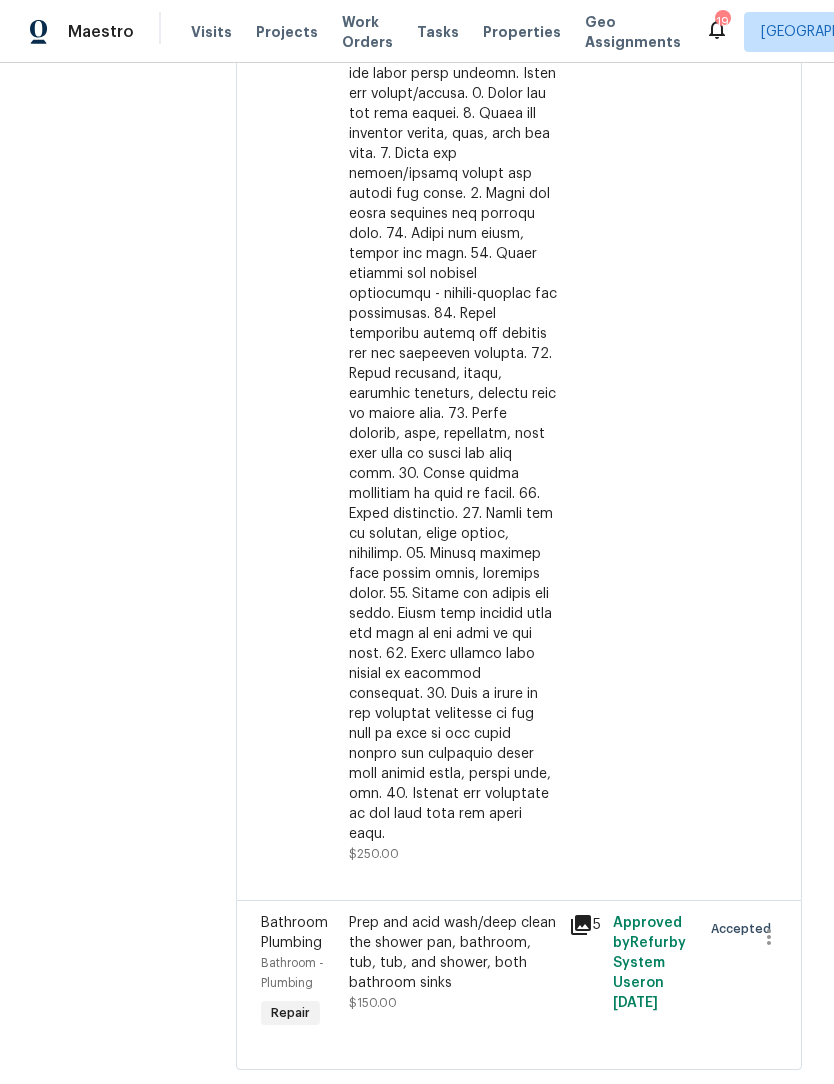 click on "Prep and acid wash/deep clean the shower pan, bathroom, tub, tub, and shower, both bathroom sinks" at bounding box center [453, 953] 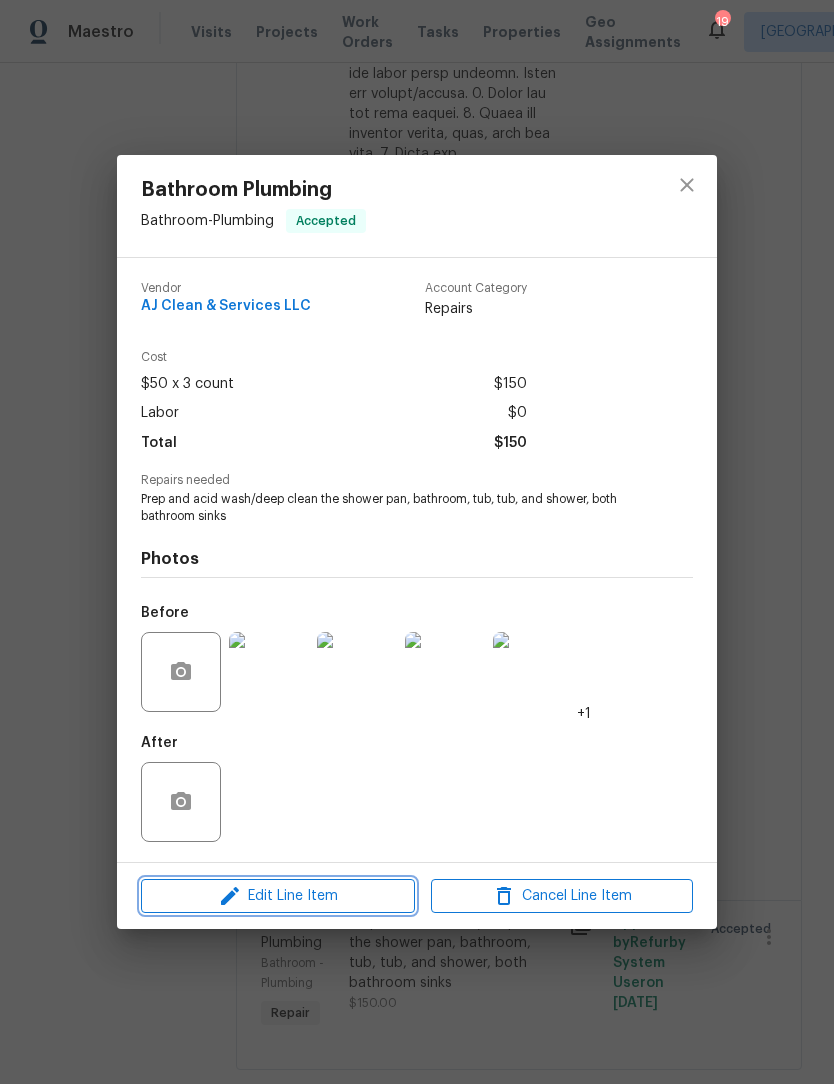 click on "Edit Line Item" at bounding box center [278, 896] 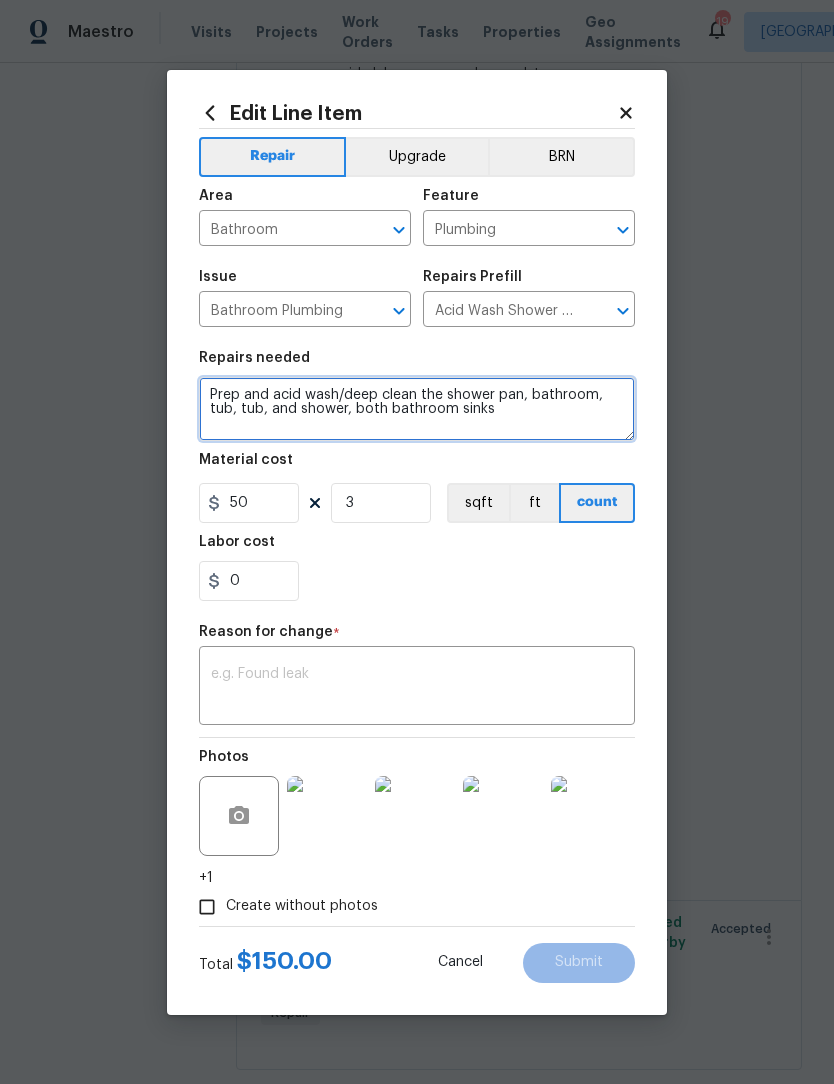 click on "Prep and acid wash/deep clean the shower pan, bathroom, tub, tub, and shower, both bathroom sinks" at bounding box center (417, 409) 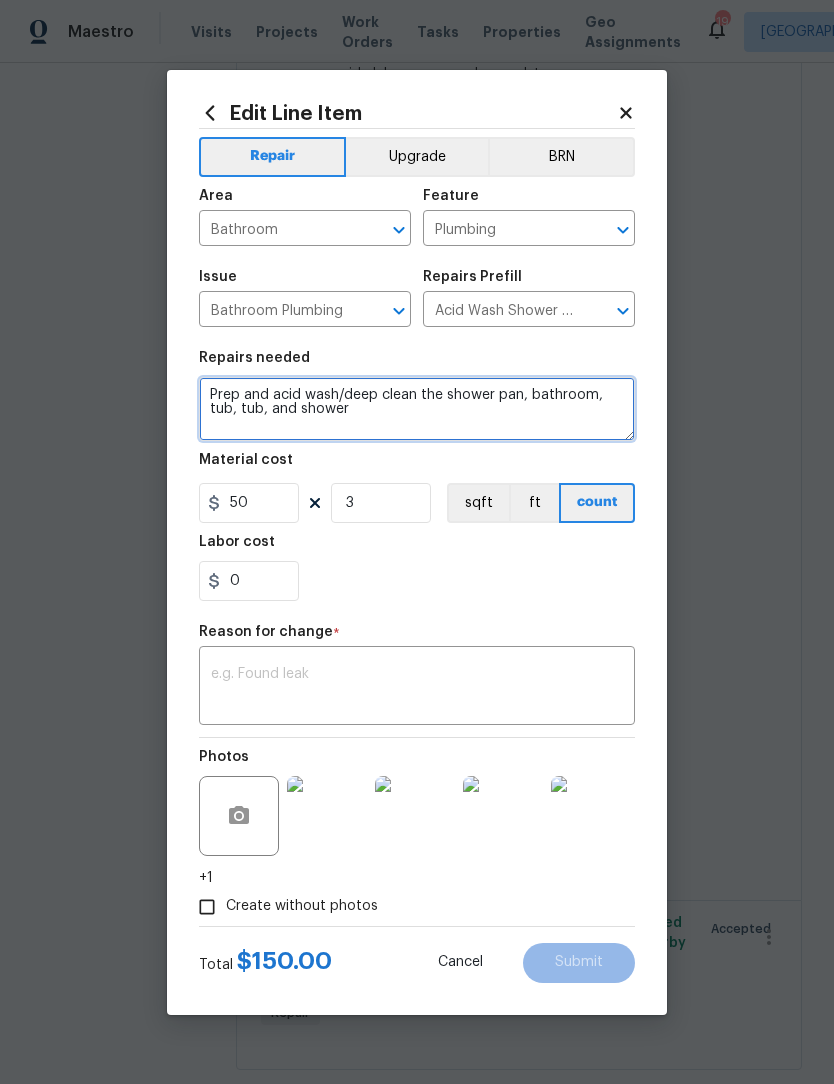 click on "Prep and acid wash/deep clean the shower pan, bathroom, tub, tub, and shower" at bounding box center [417, 409] 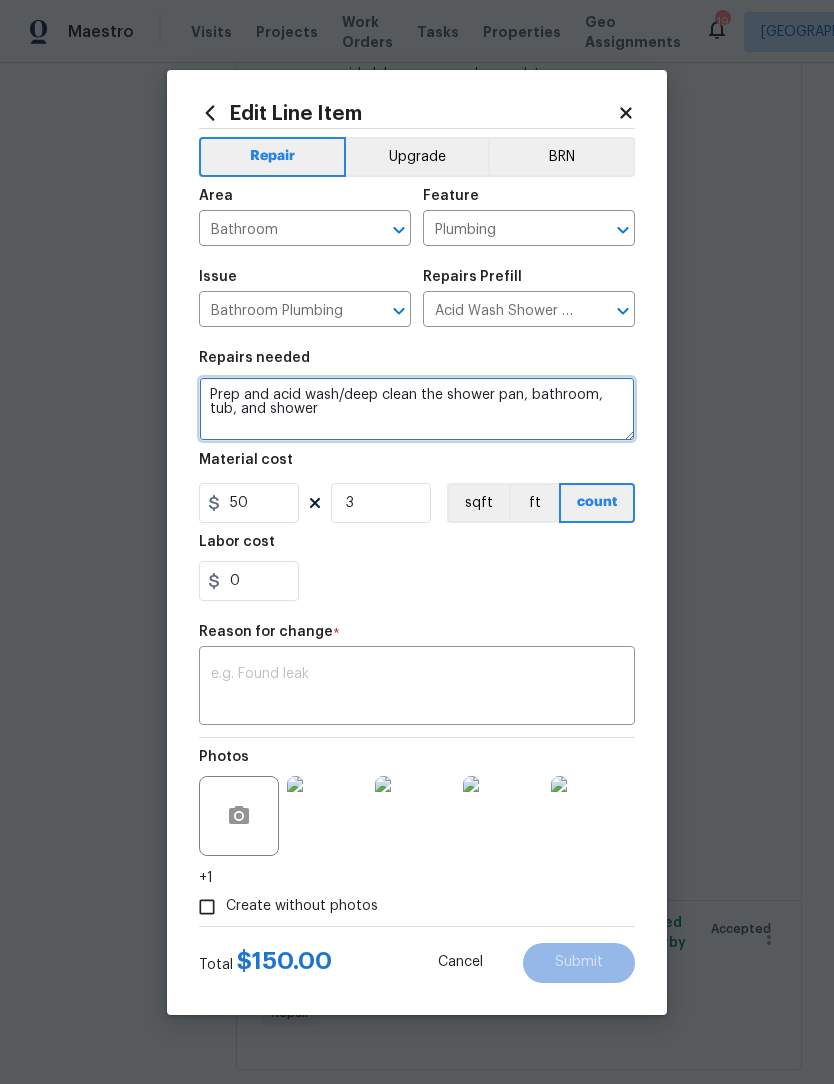 type on "Prep and acid wash/deep clean the shower pan, bathroom, tub, and shower" 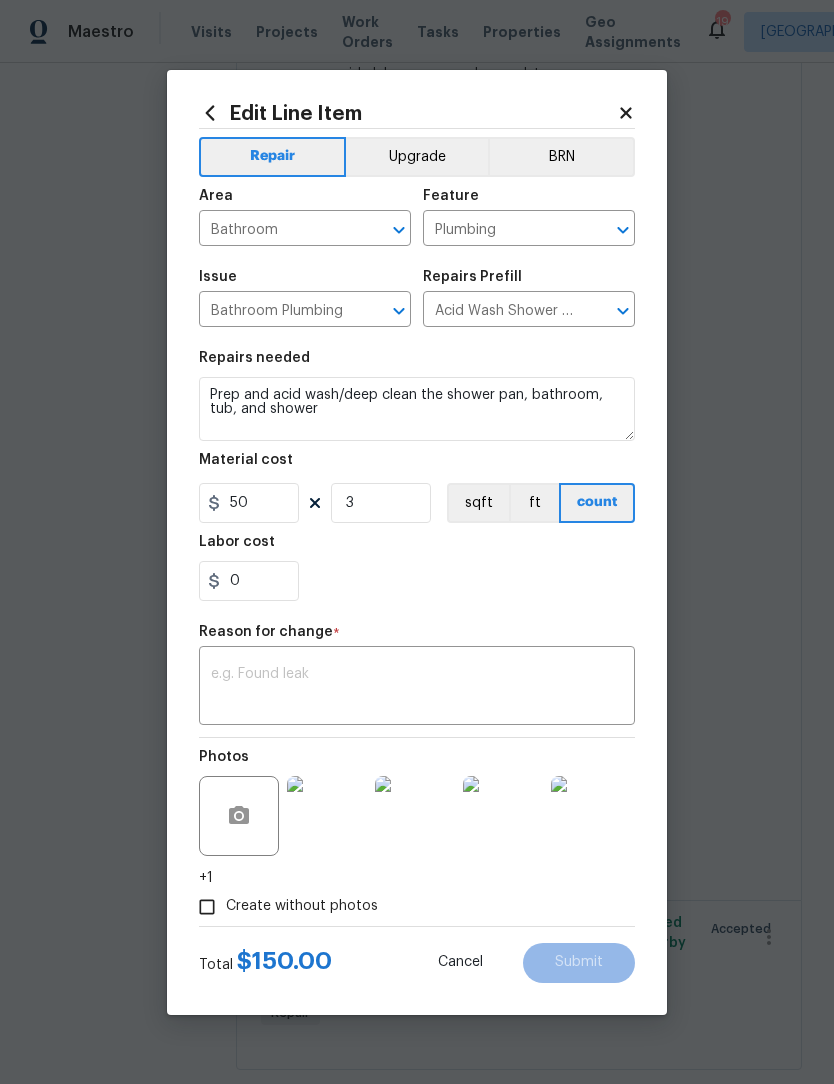 click at bounding box center [417, 688] 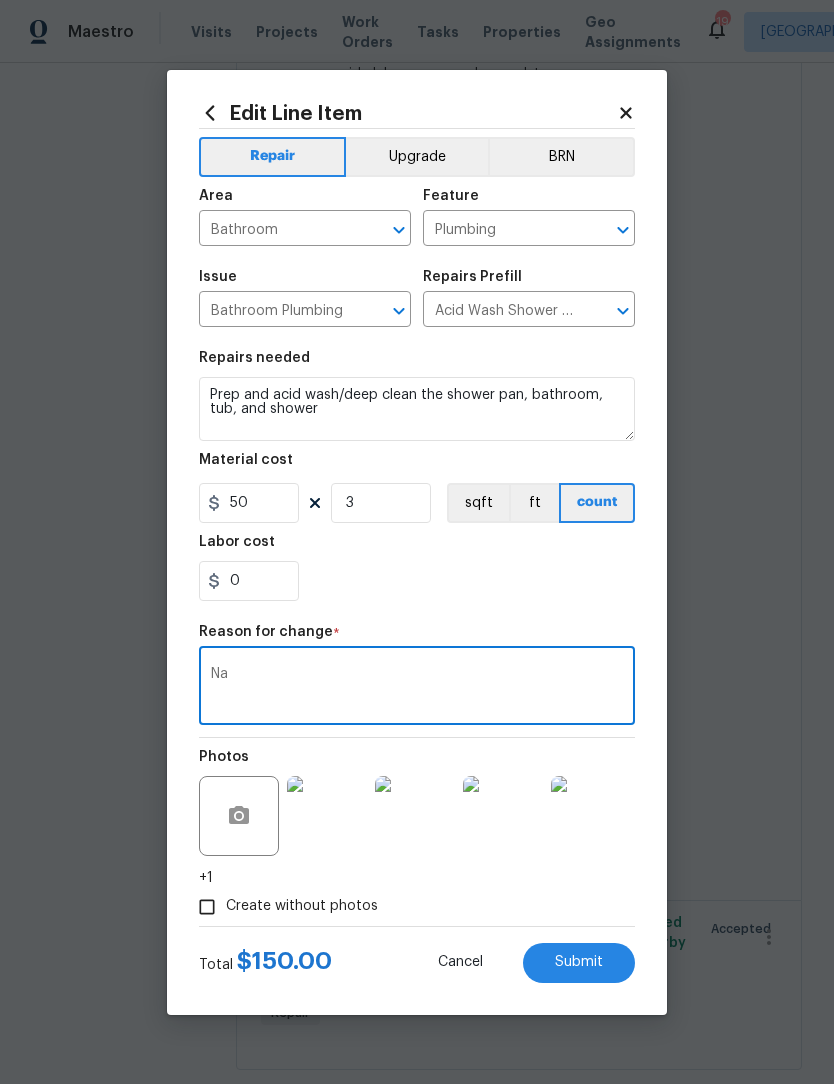 type on "Na" 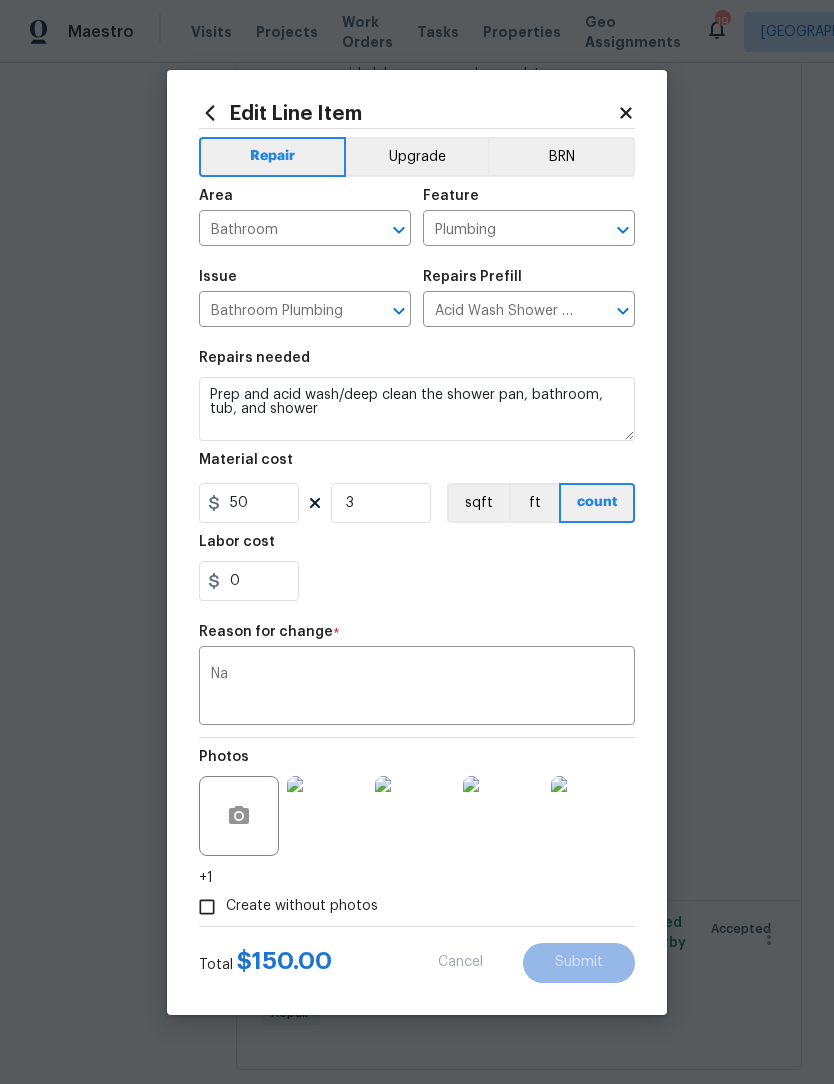 type on "Prep and acid wash/deep clean the shower pan, bathroom, tub, tub, and shower, both bathroom sinks" 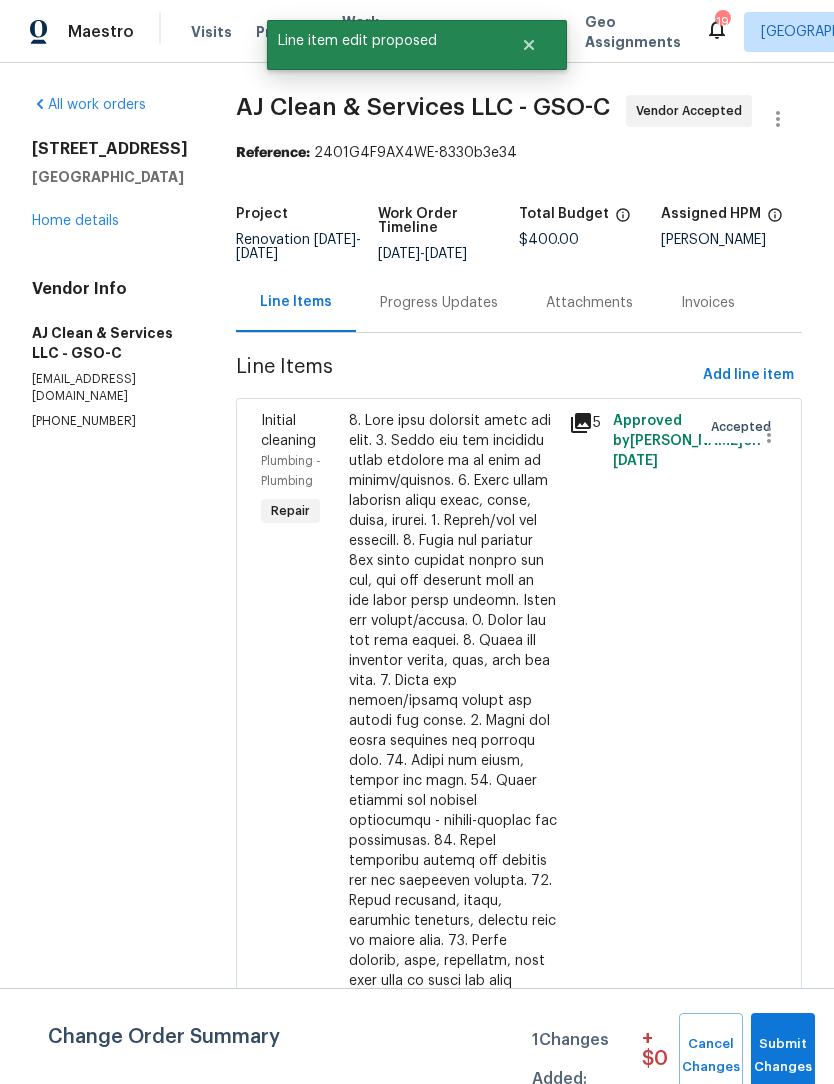 scroll, scrollTop: 0, scrollLeft: 0, axis: both 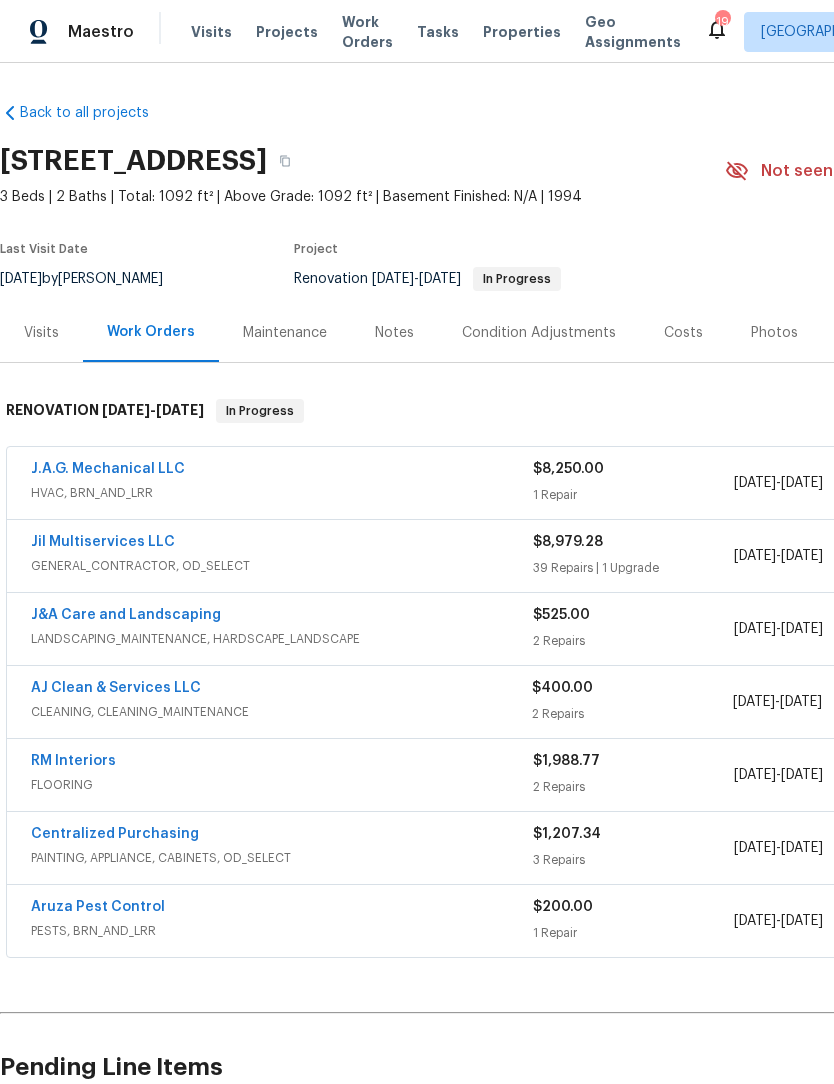 click on "Jil Multiservices LLC" at bounding box center (103, 542) 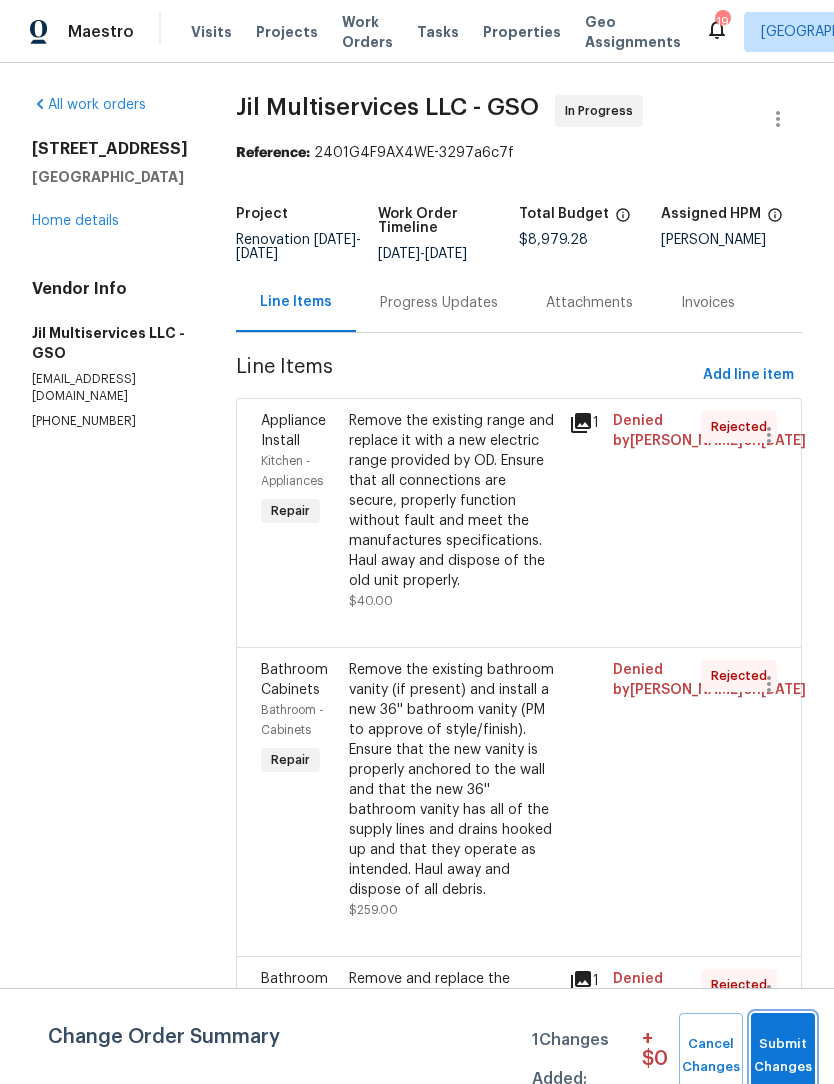 click on "Submit Changes" at bounding box center (783, 1056) 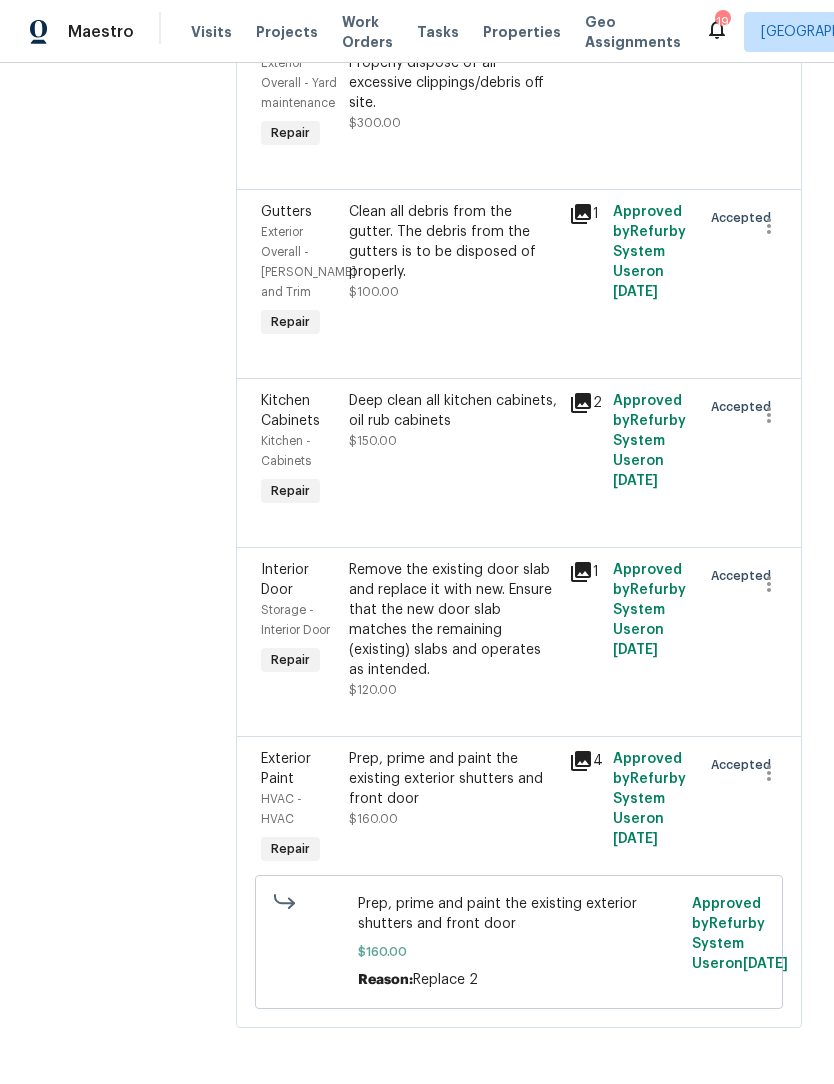 scroll, scrollTop: 8676, scrollLeft: 0, axis: vertical 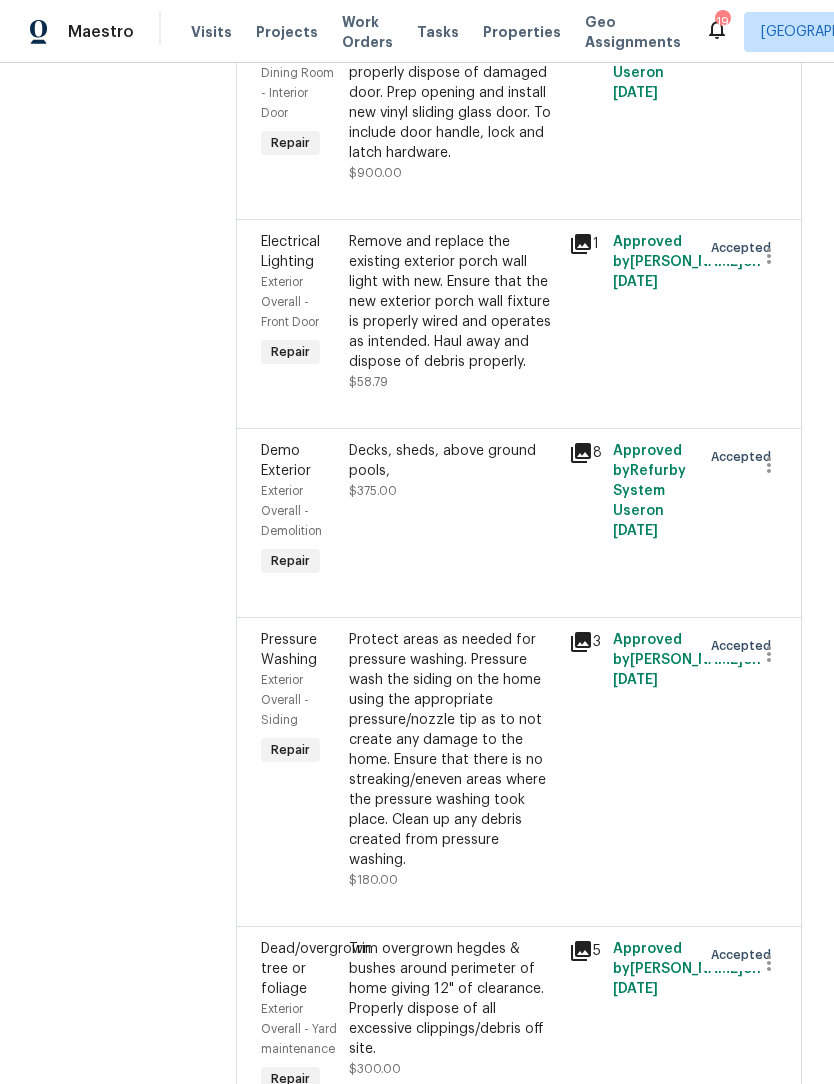 click 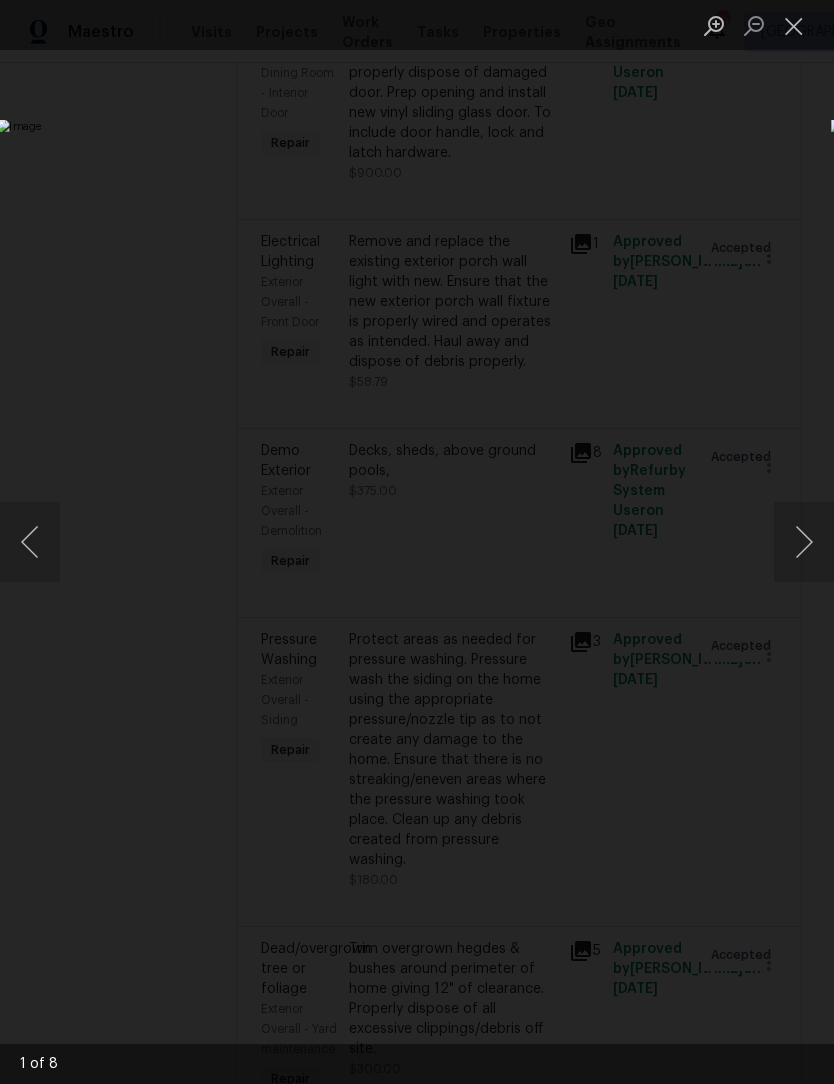 click at bounding box center [794, 25] 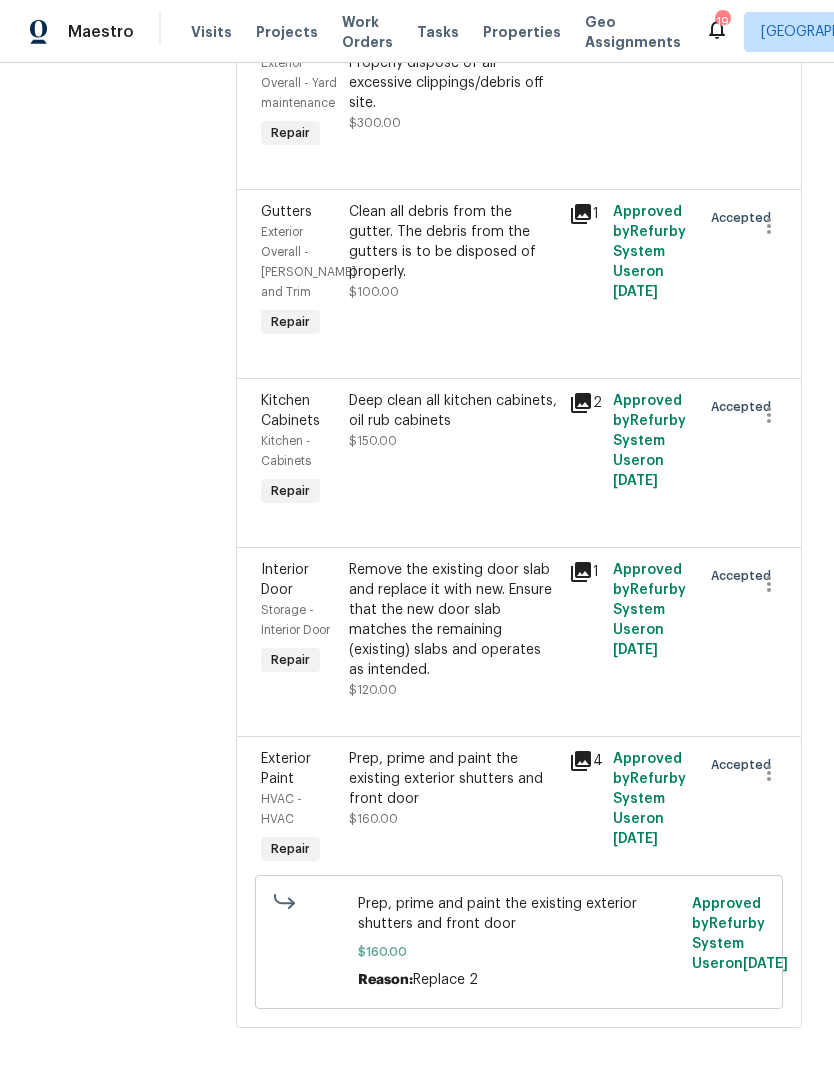 scroll, scrollTop: 8676, scrollLeft: 0, axis: vertical 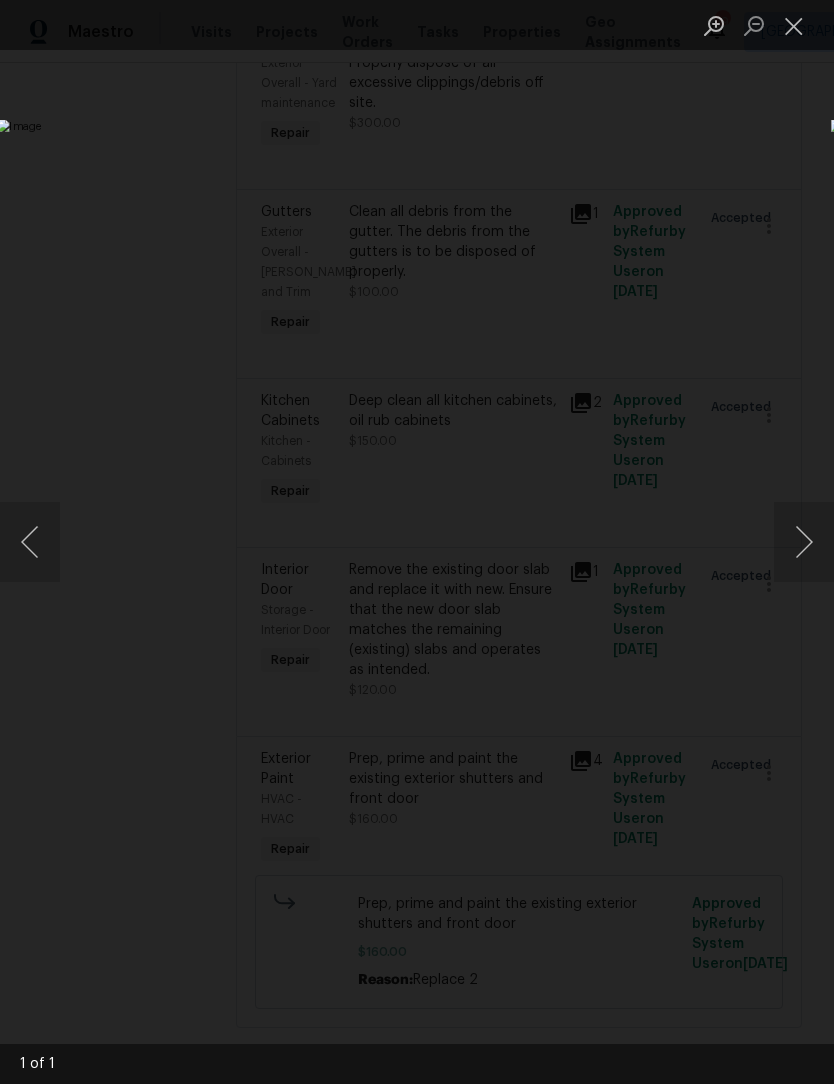 click at bounding box center (804, 542) 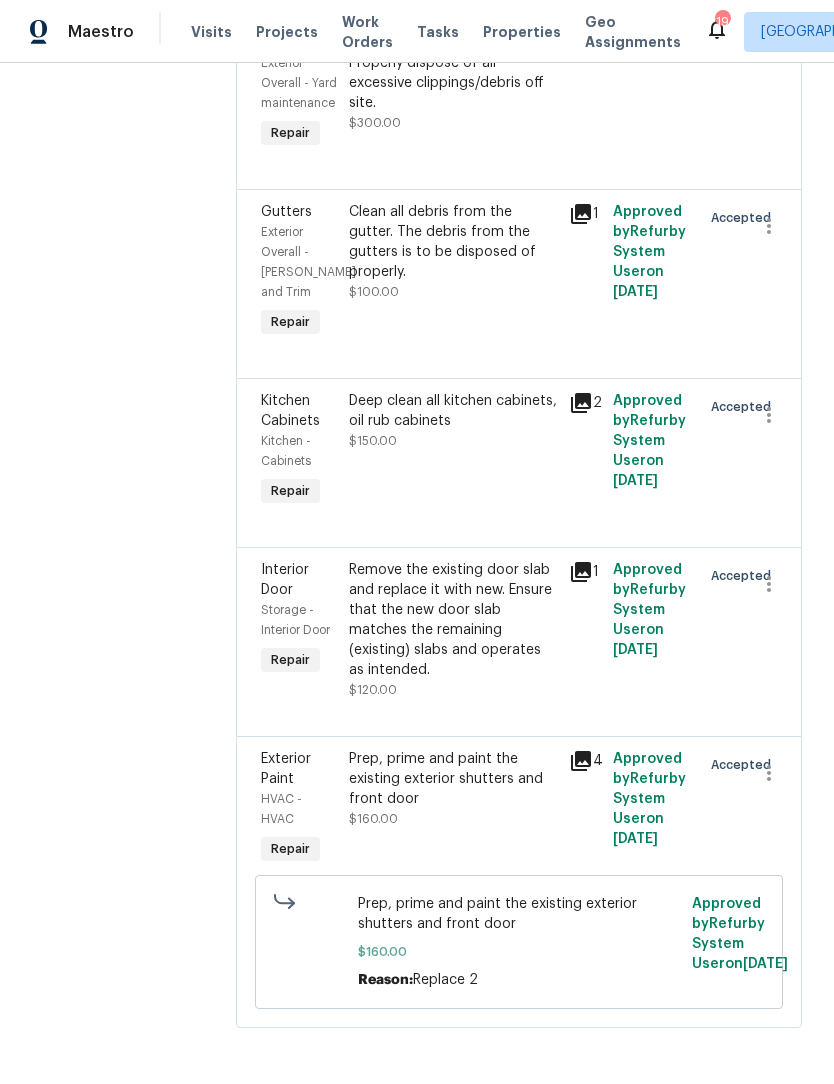scroll, scrollTop: 8676, scrollLeft: 0, axis: vertical 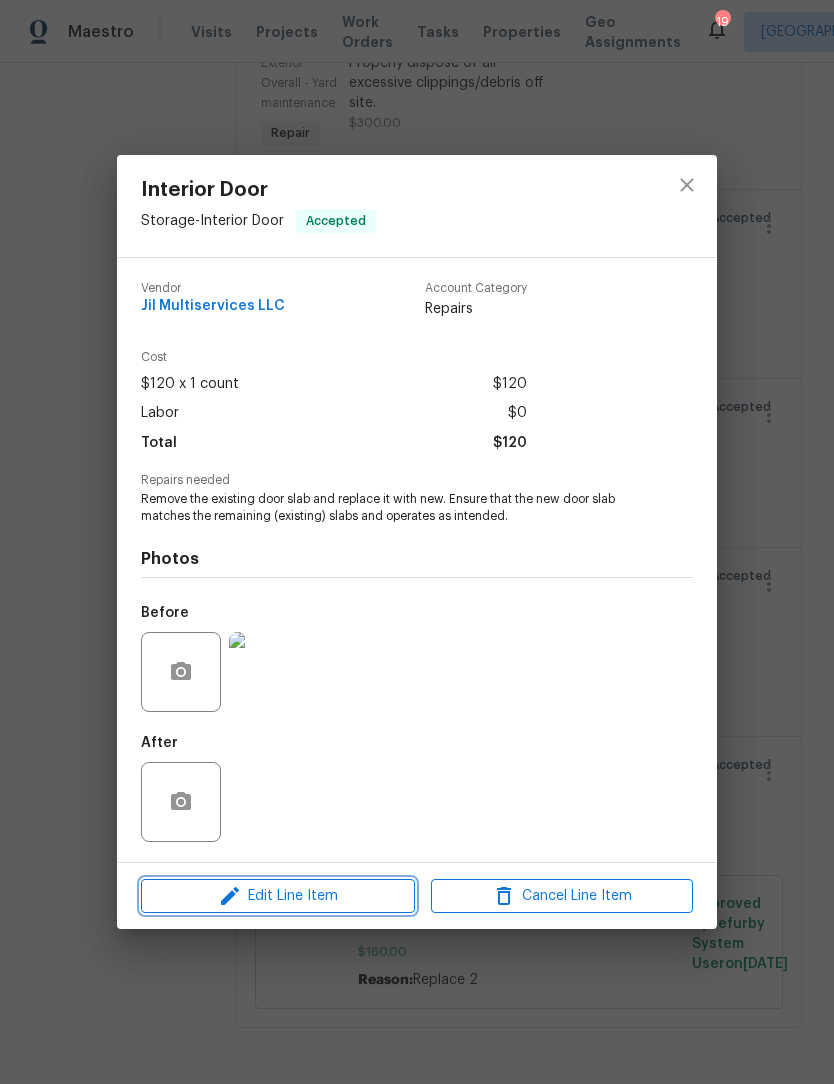 click on "Edit Line Item" at bounding box center [278, 896] 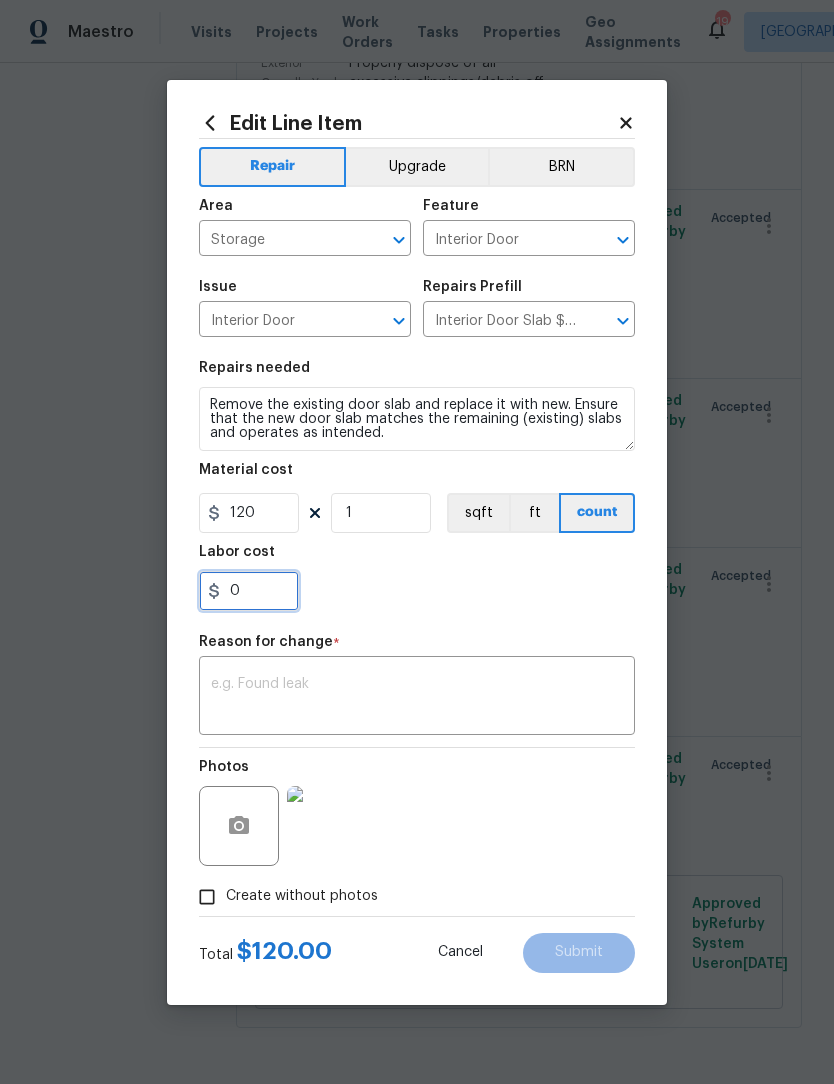 click on "0" at bounding box center (249, 591) 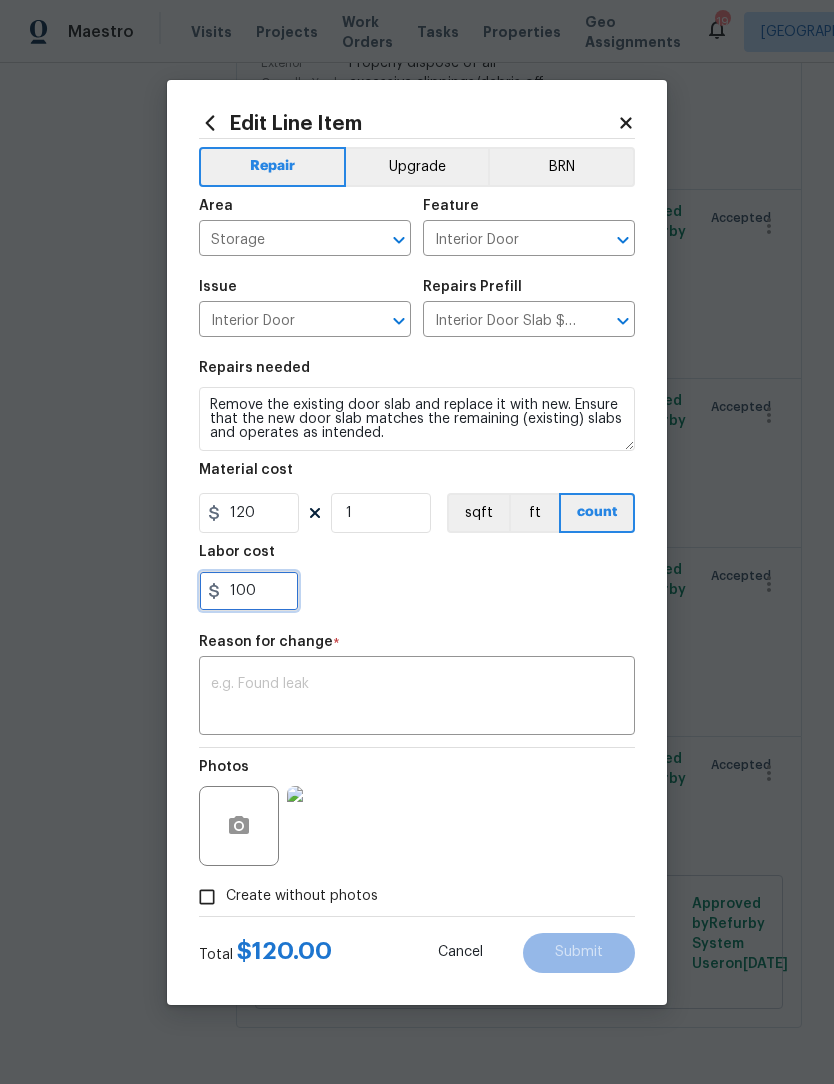 type on "100" 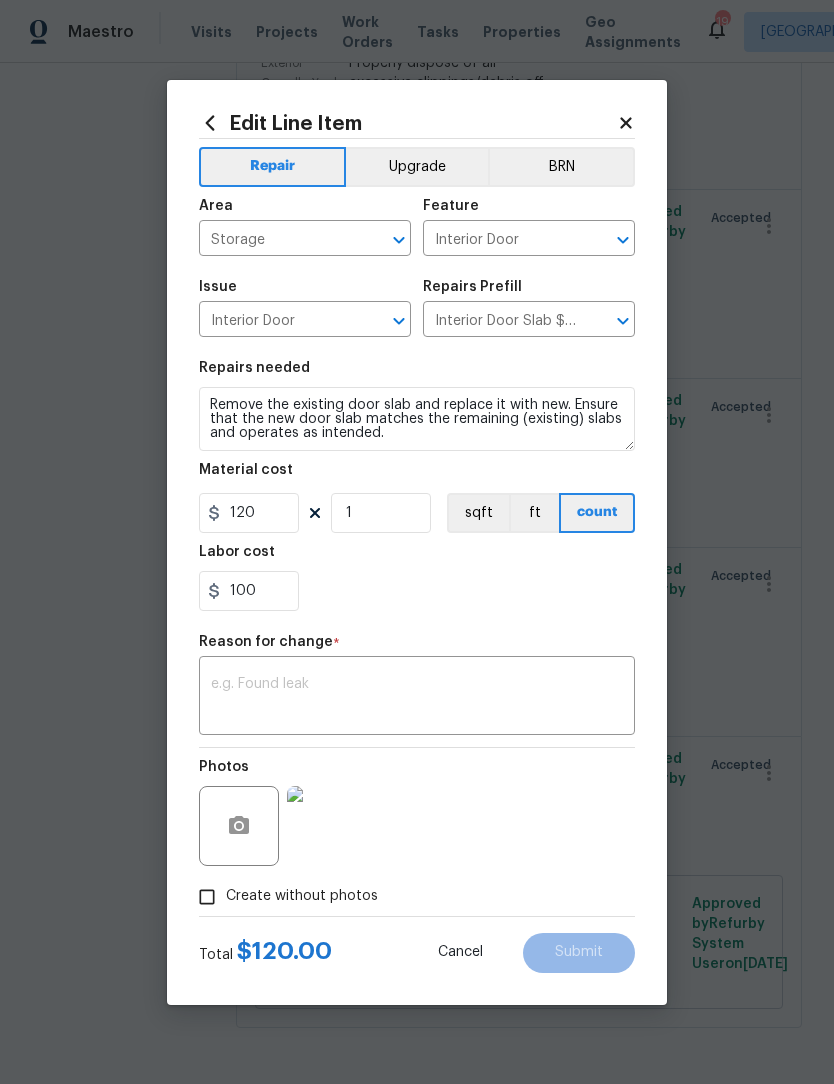 click at bounding box center (417, 698) 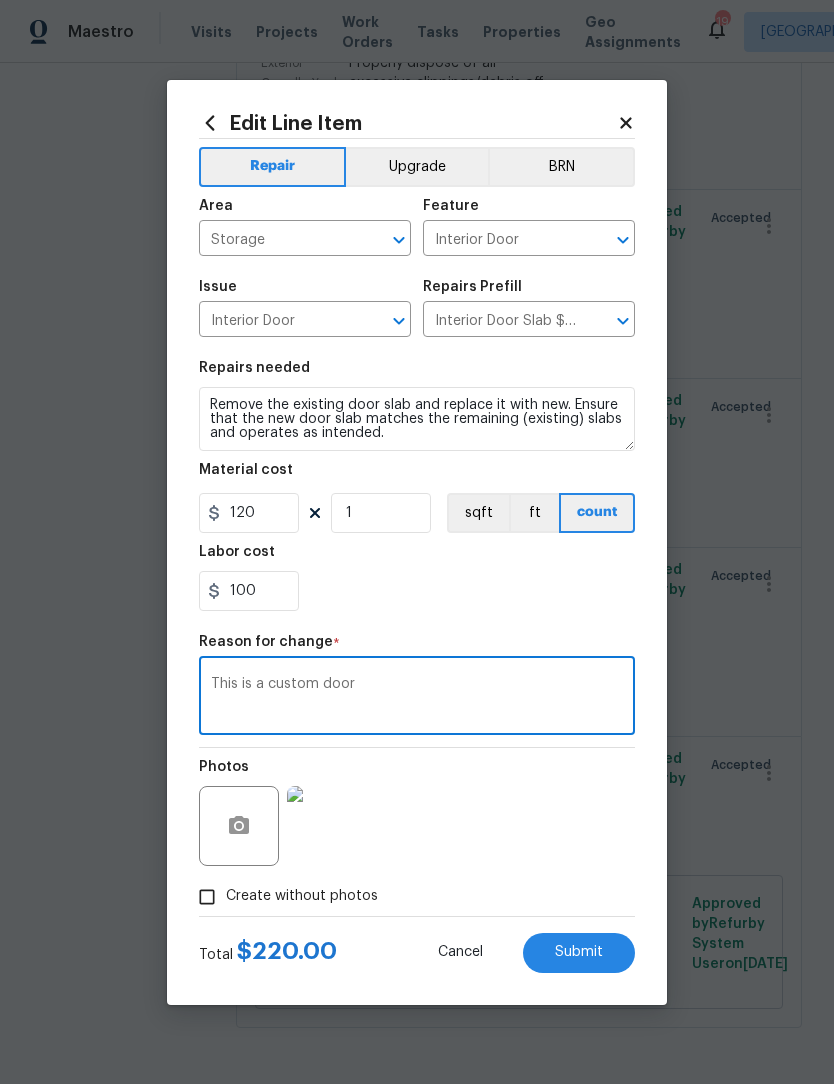 type on "This is a custom door" 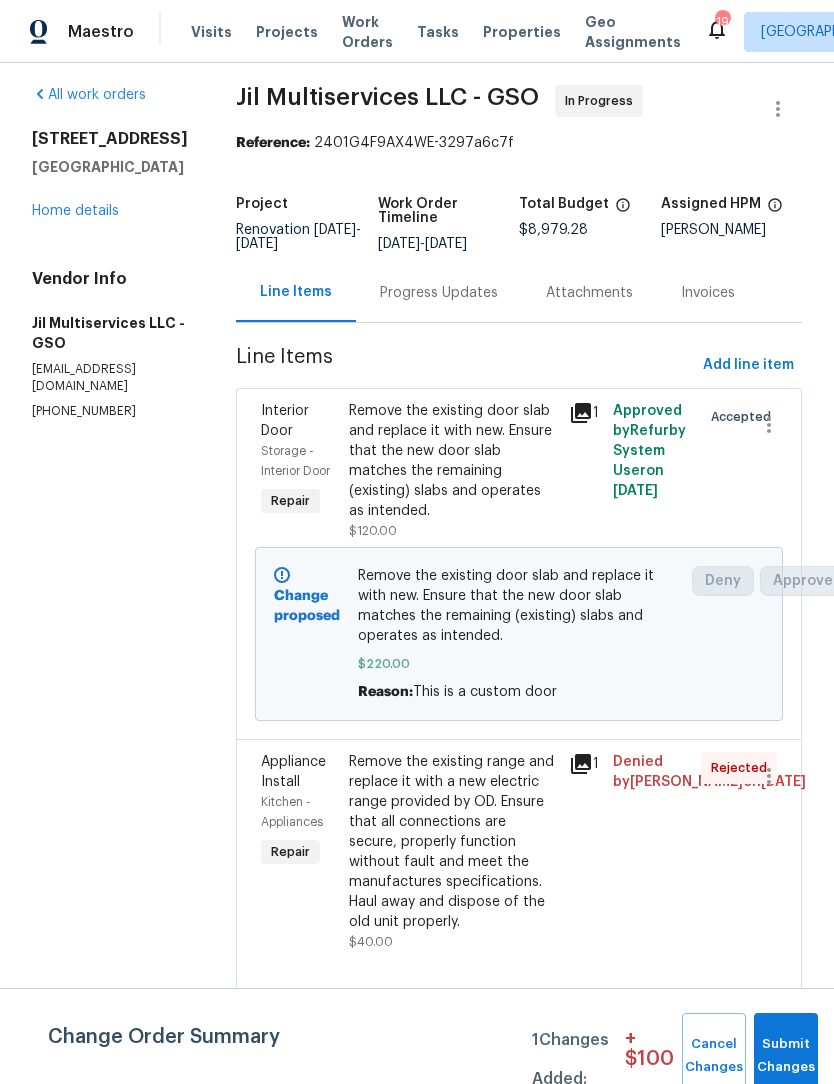 scroll, scrollTop: 12, scrollLeft: 0, axis: vertical 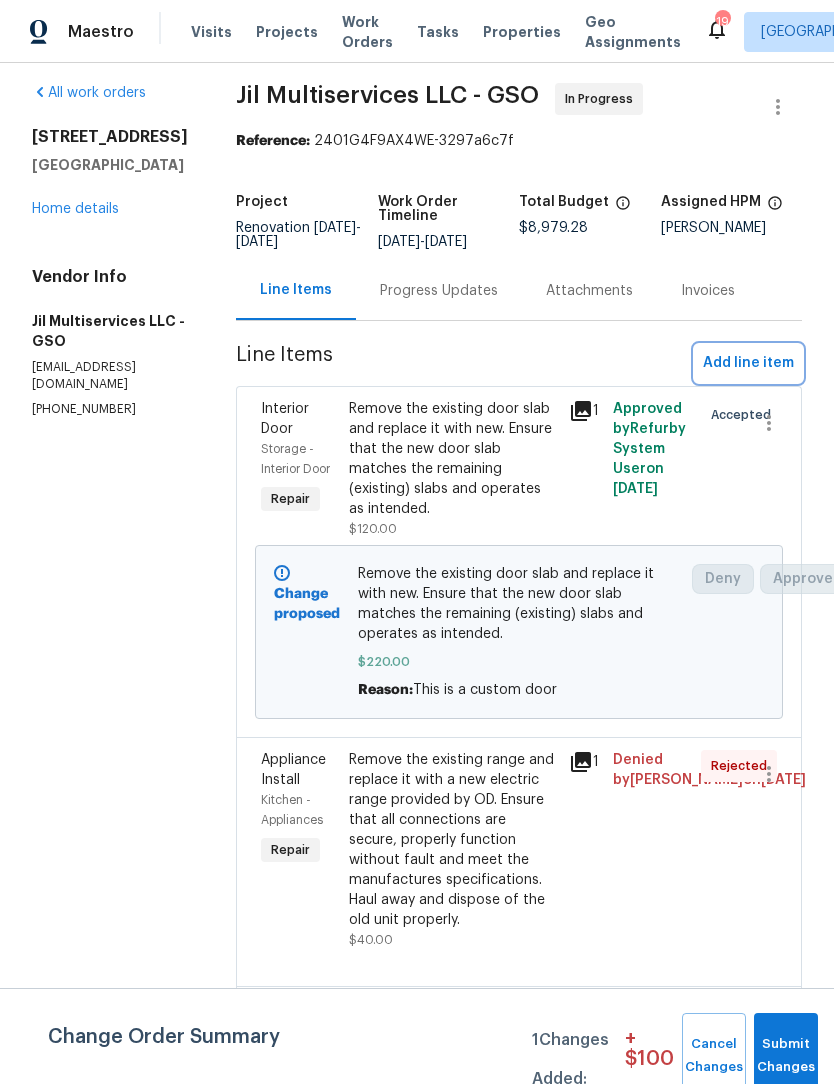 click on "Add line item" at bounding box center [748, 363] 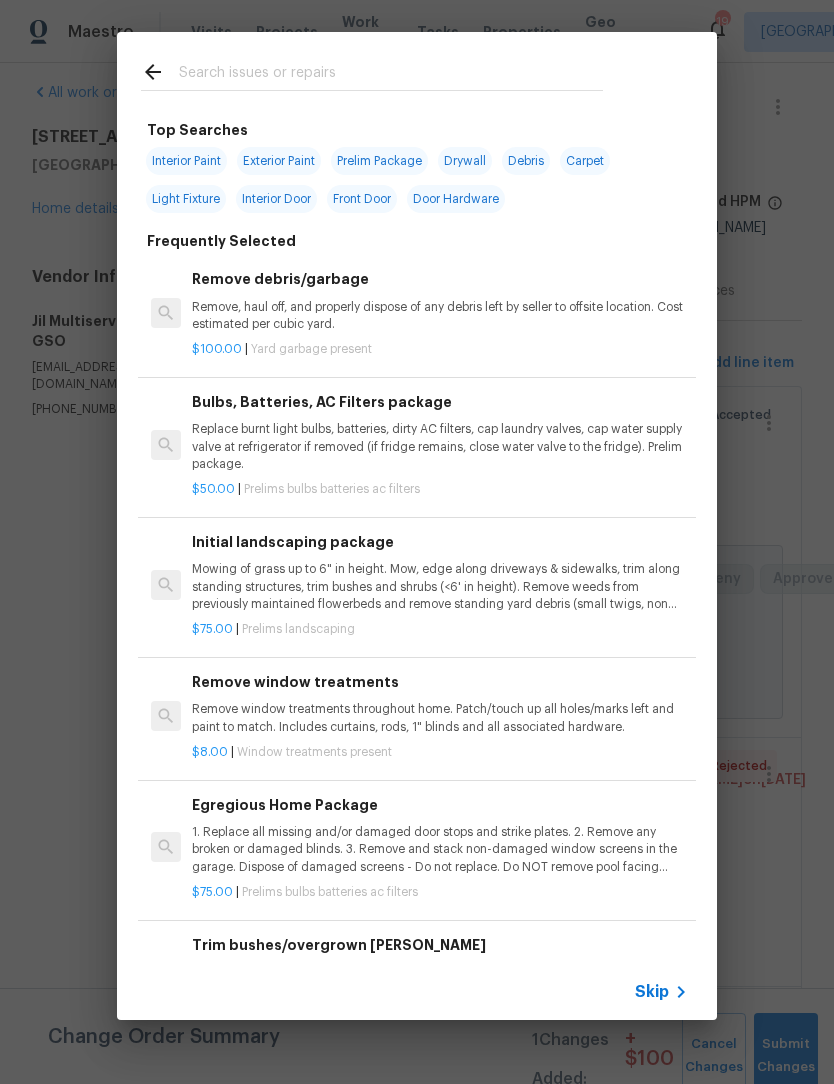click at bounding box center [391, 75] 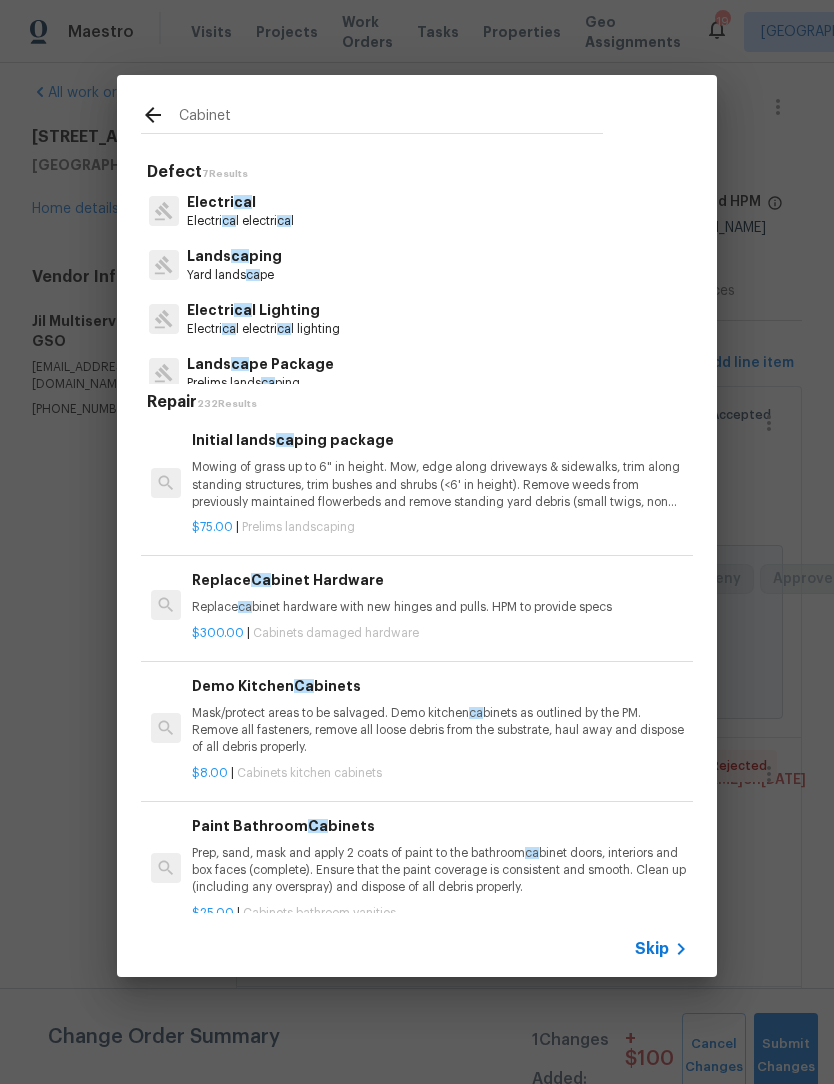type on "Cabinet" 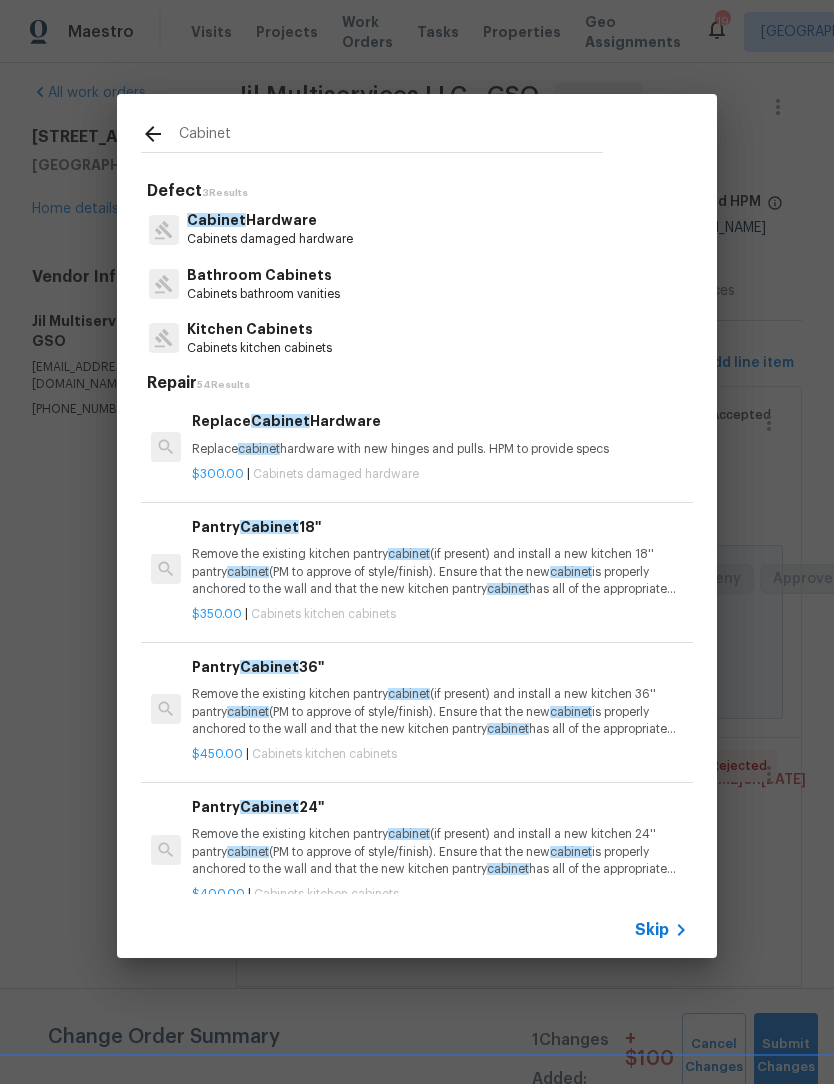 click on "Cabinet  Hardware" at bounding box center (270, 220) 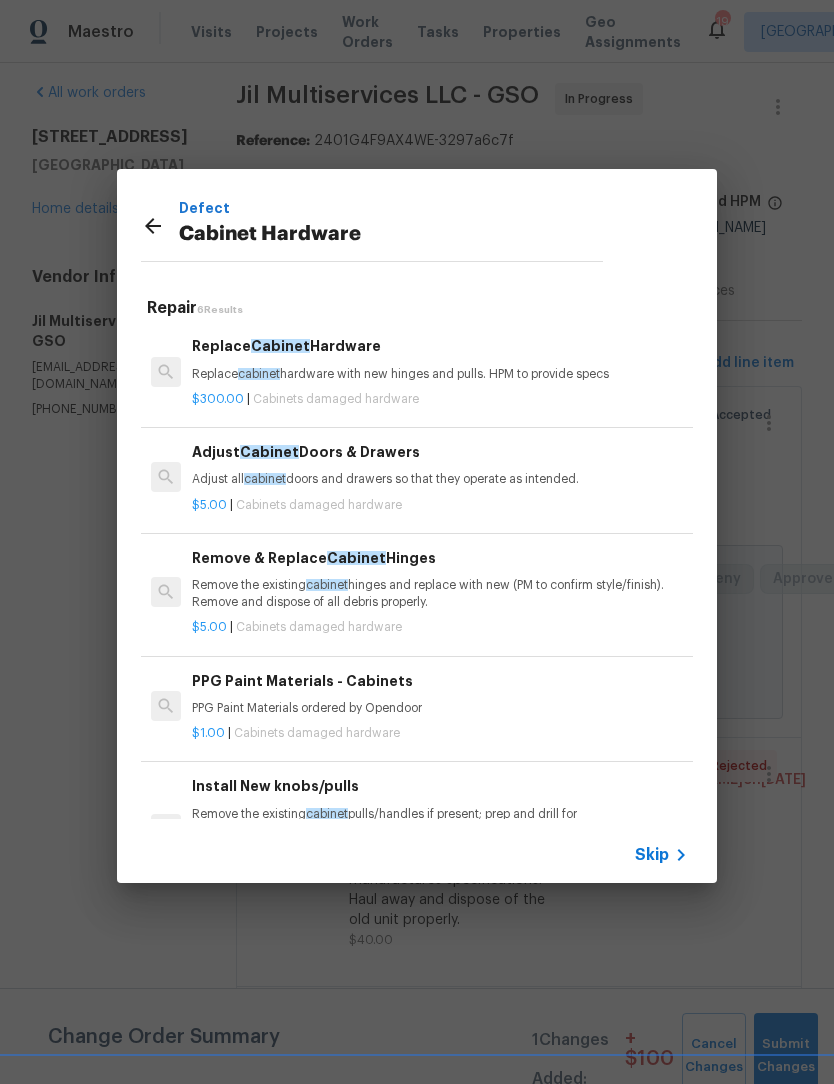 click on "Replace  cabinet  hardware with new hinges and pulls. HPM to provide specs" at bounding box center (440, 374) 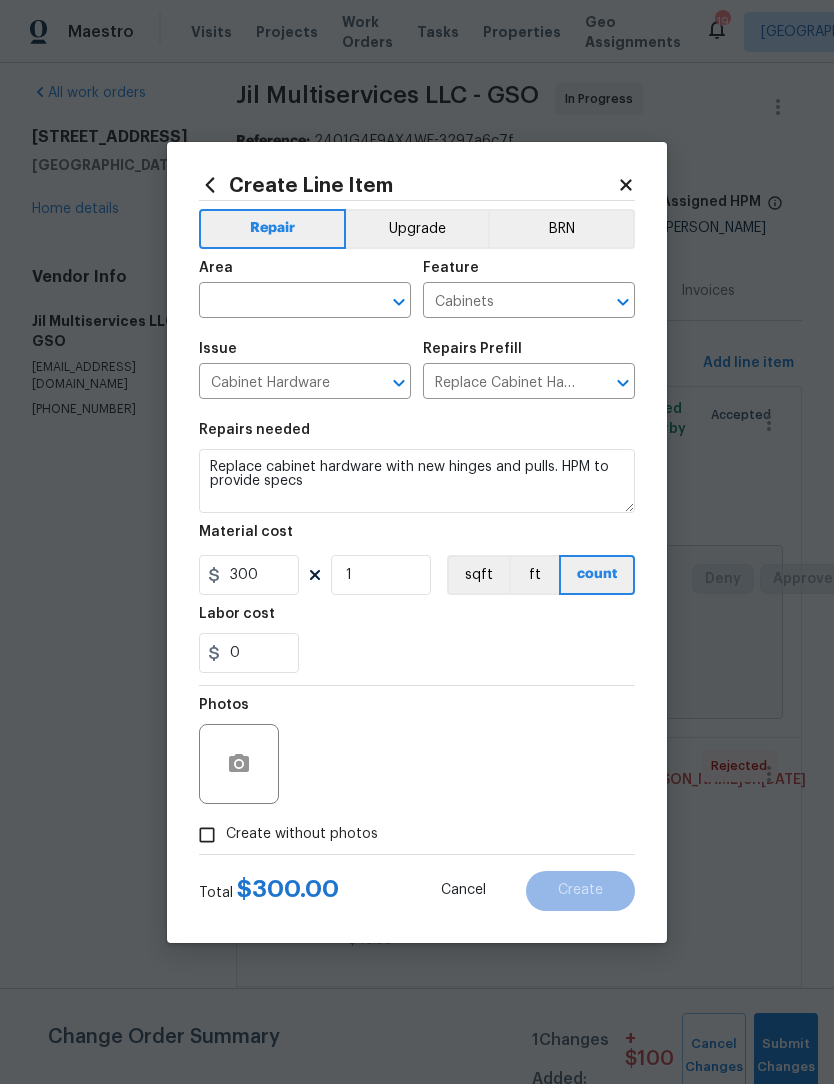 click at bounding box center (277, 302) 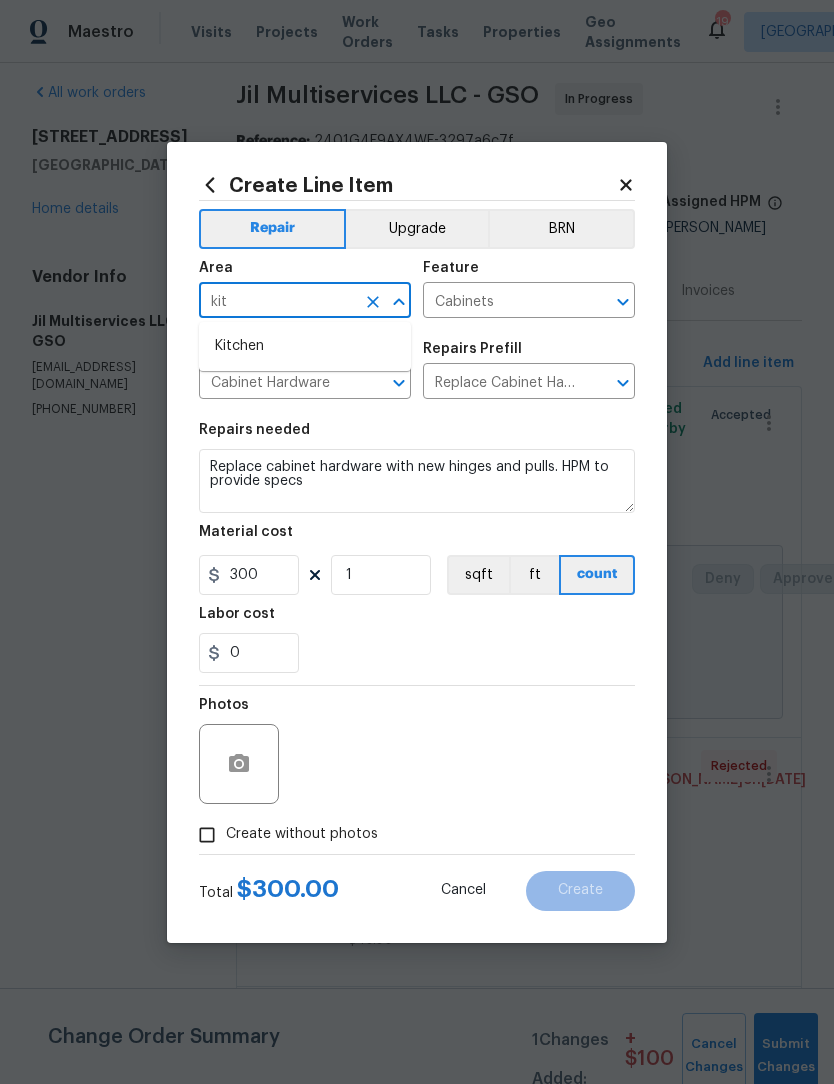 click on "Kitchen" at bounding box center (305, 346) 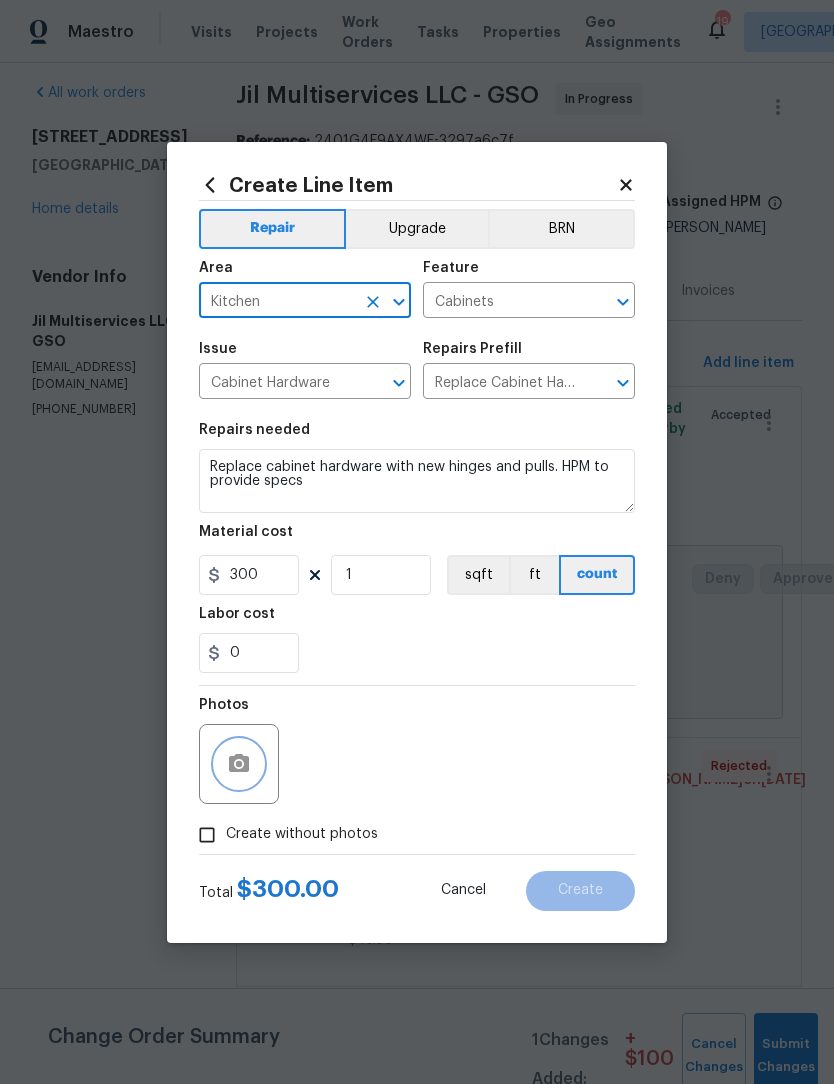 click at bounding box center [239, 764] 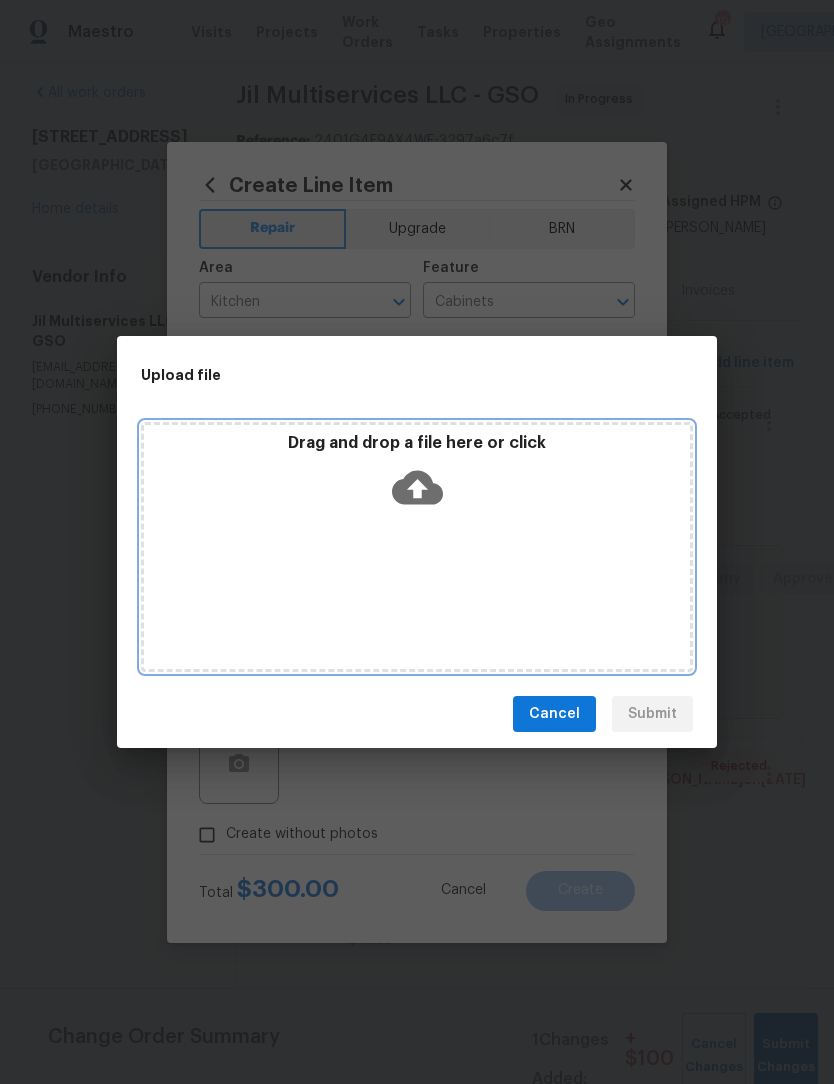 click on "Drag and drop a file here or click" at bounding box center (417, 547) 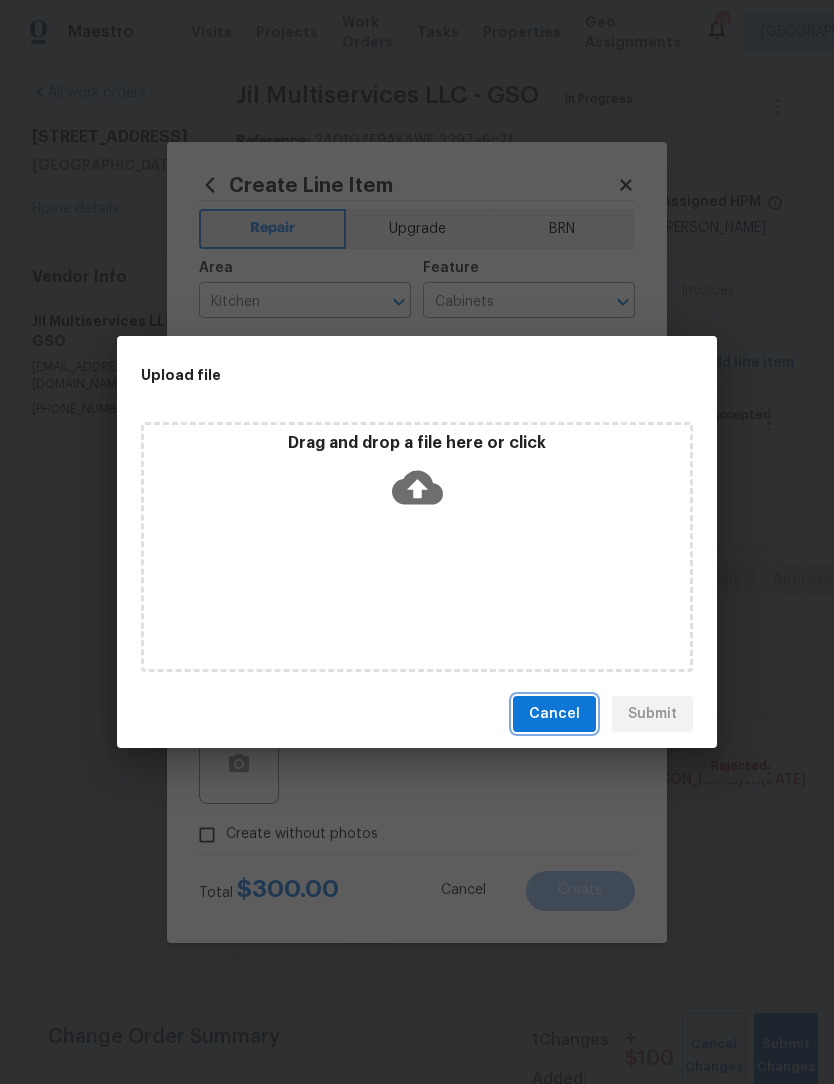 click on "Cancel" at bounding box center [554, 714] 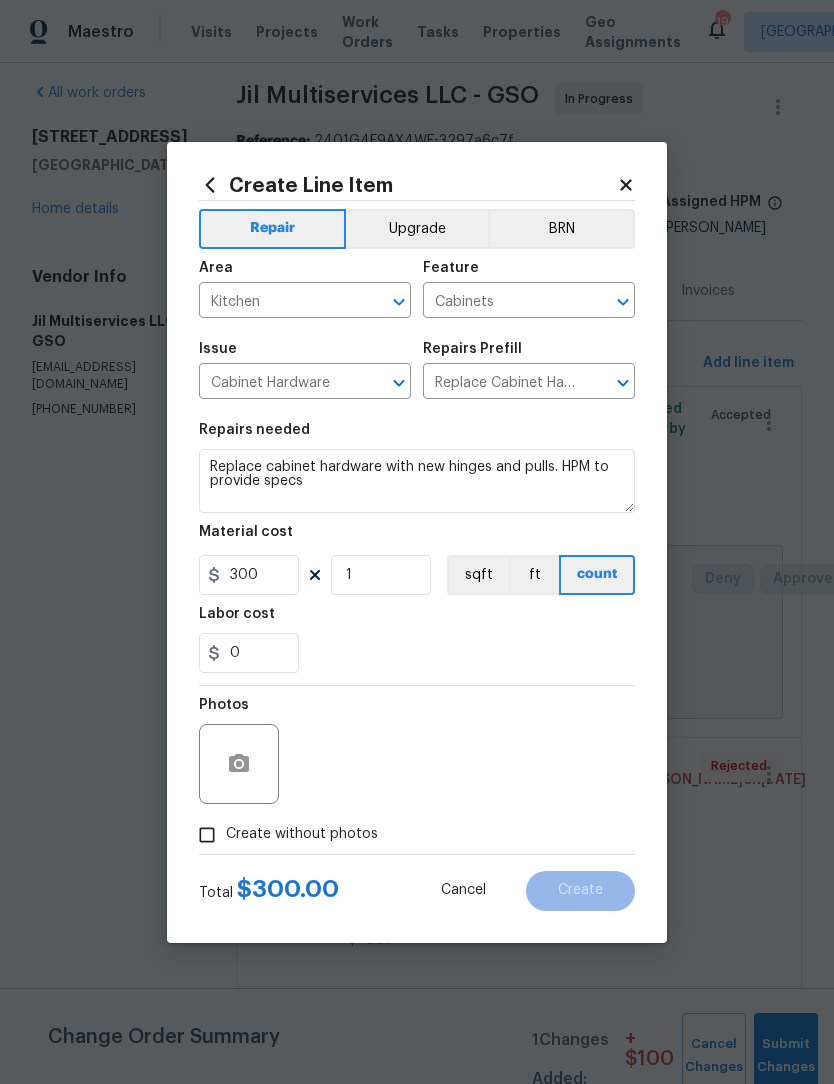 click on "Create without photos" at bounding box center [207, 835] 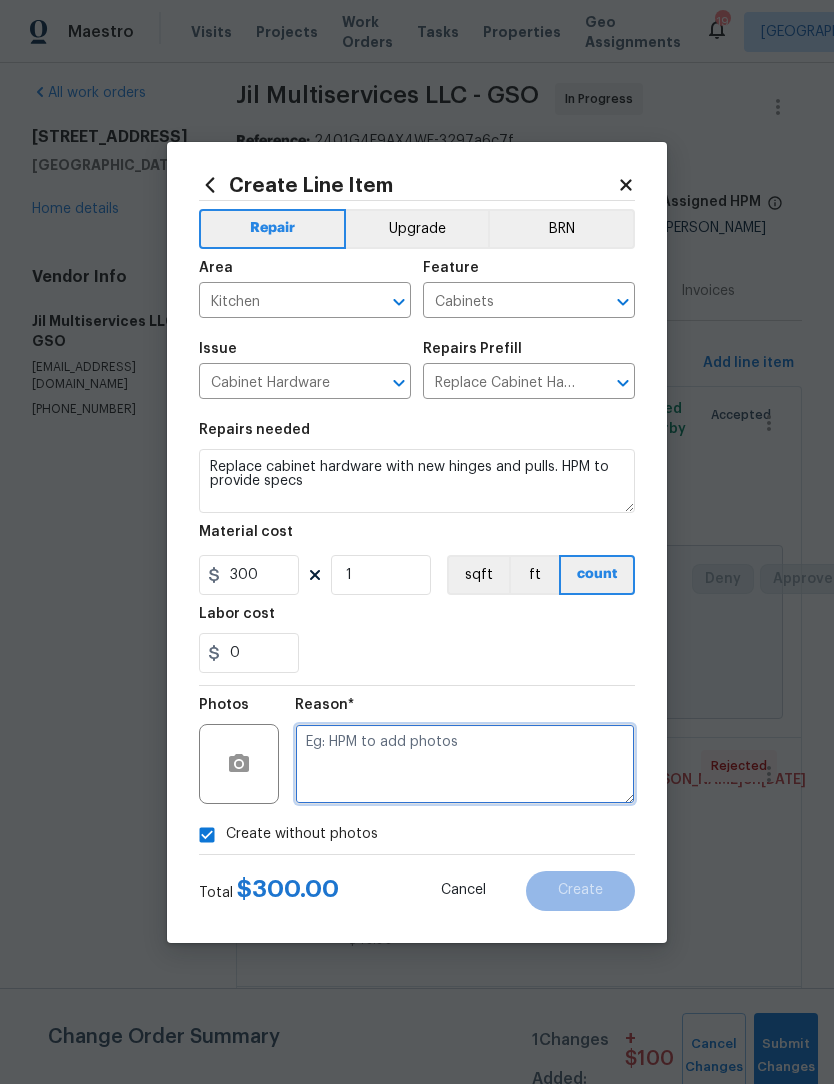click at bounding box center [465, 764] 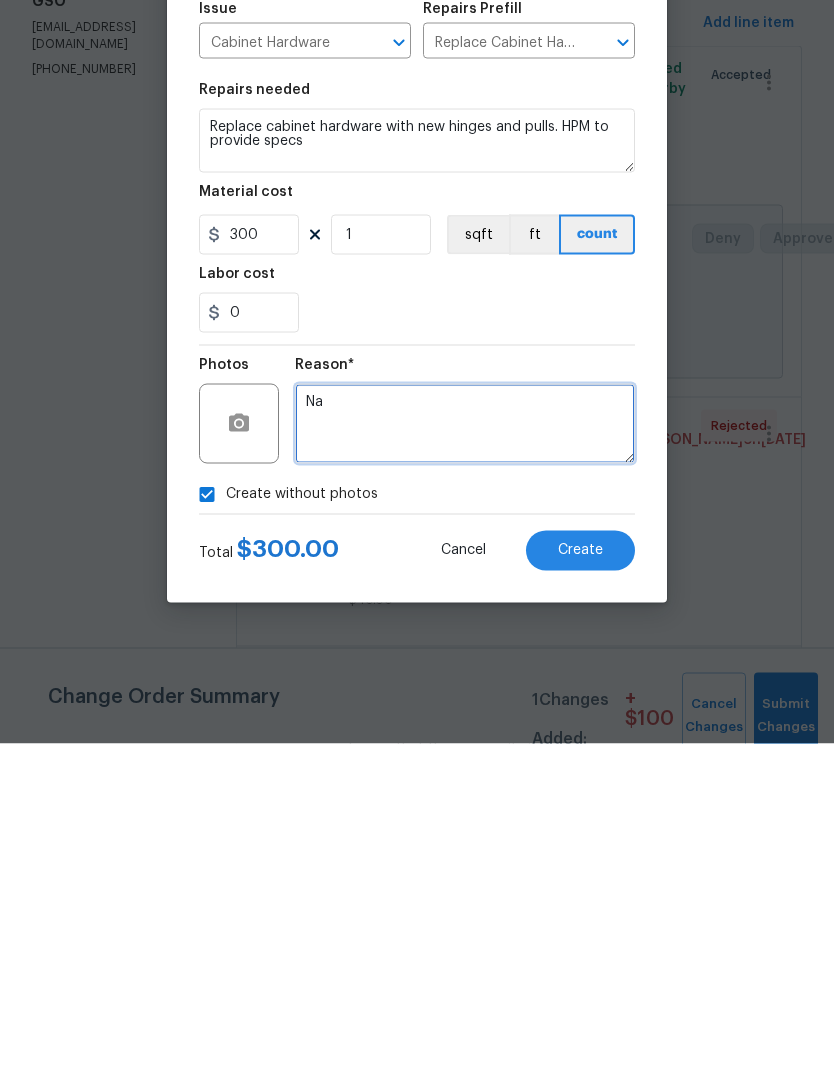 type on "Na" 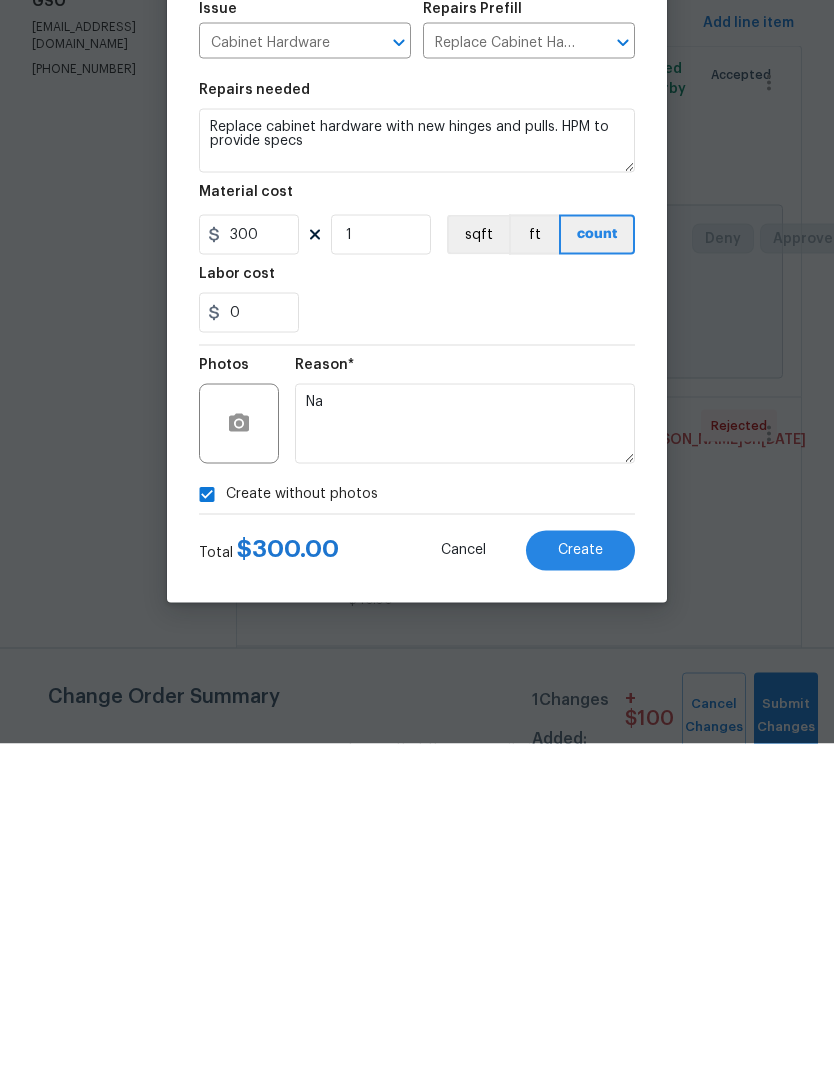 click on "Create" at bounding box center [580, 890] 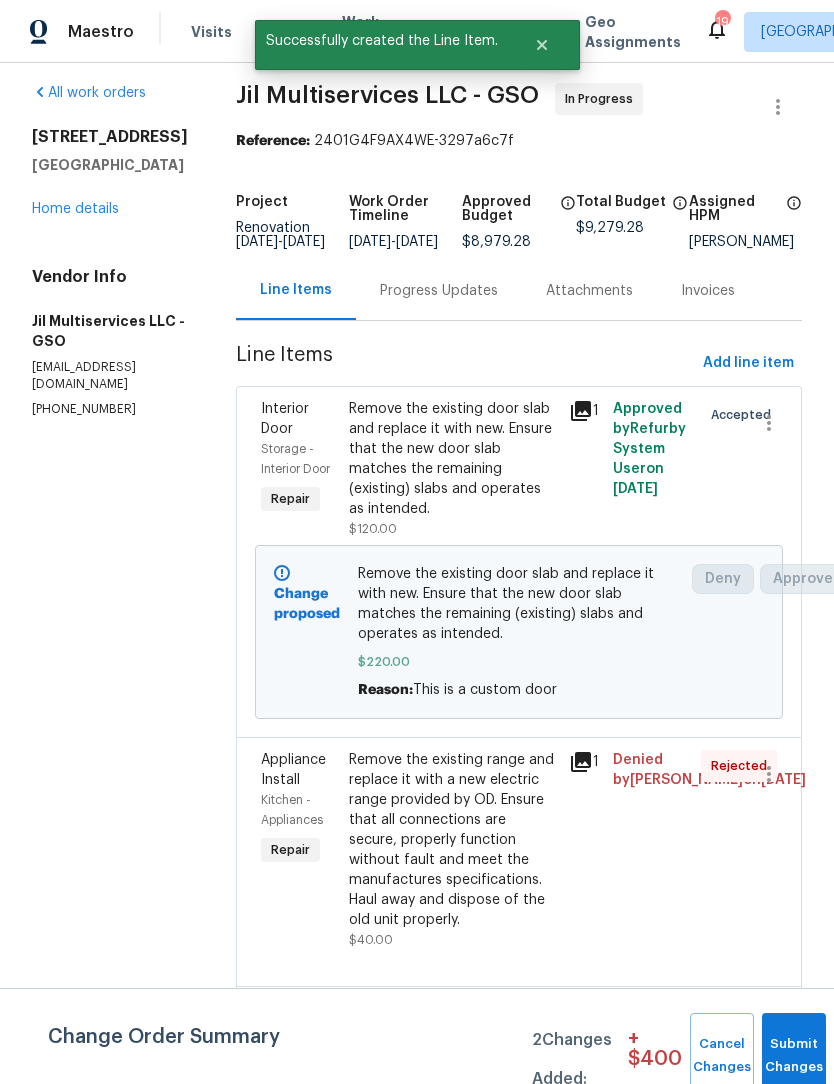 scroll, scrollTop: 0, scrollLeft: 0, axis: both 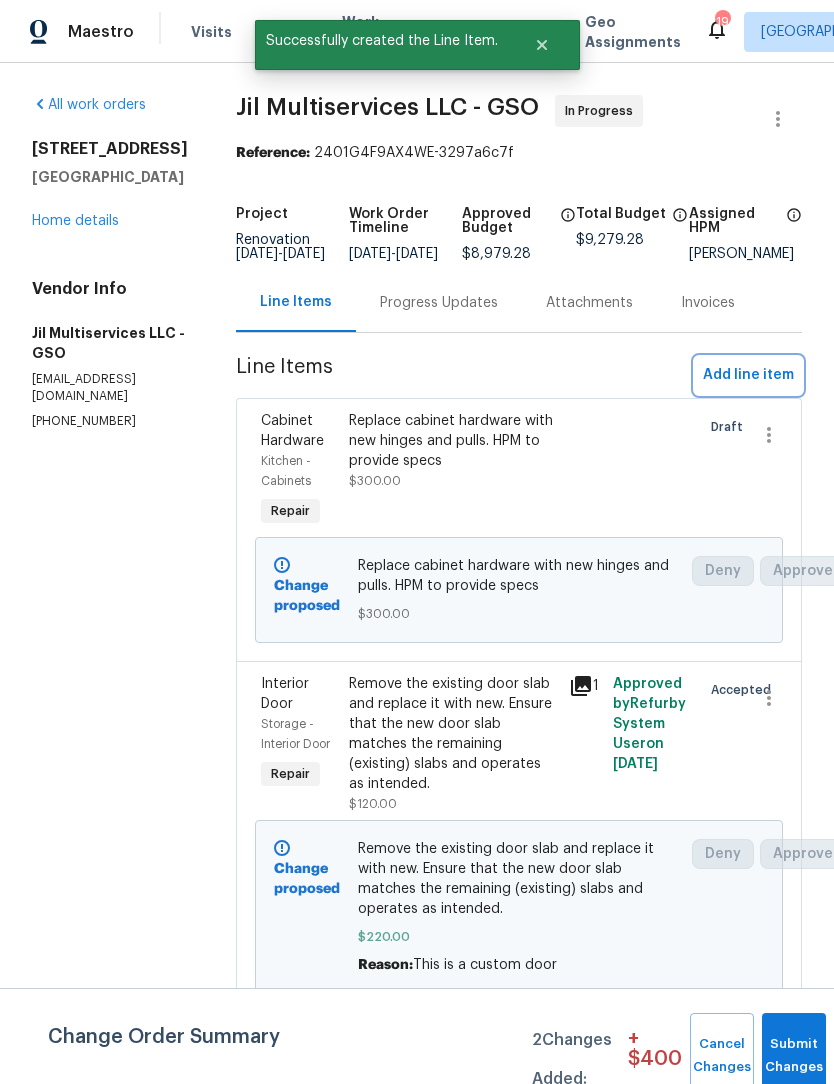 click on "Add line item" at bounding box center [748, 375] 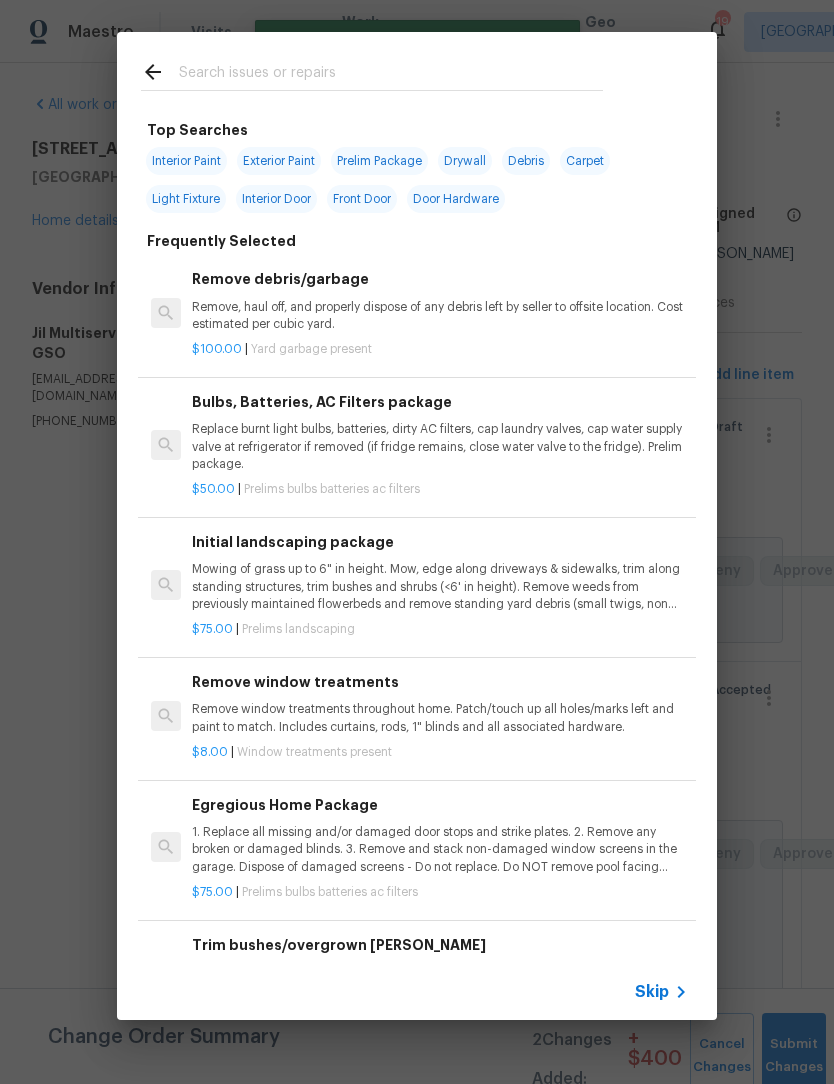 click at bounding box center [391, 75] 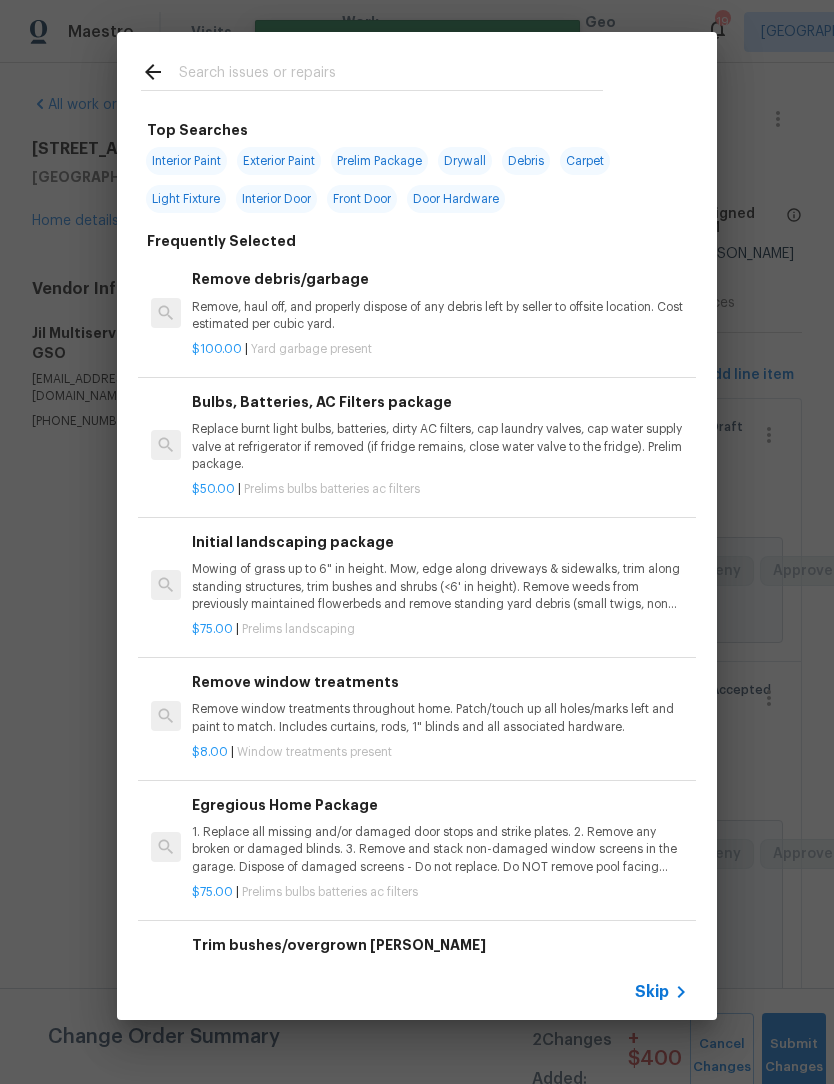 scroll, scrollTop: 0, scrollLeft: 0, axis: both 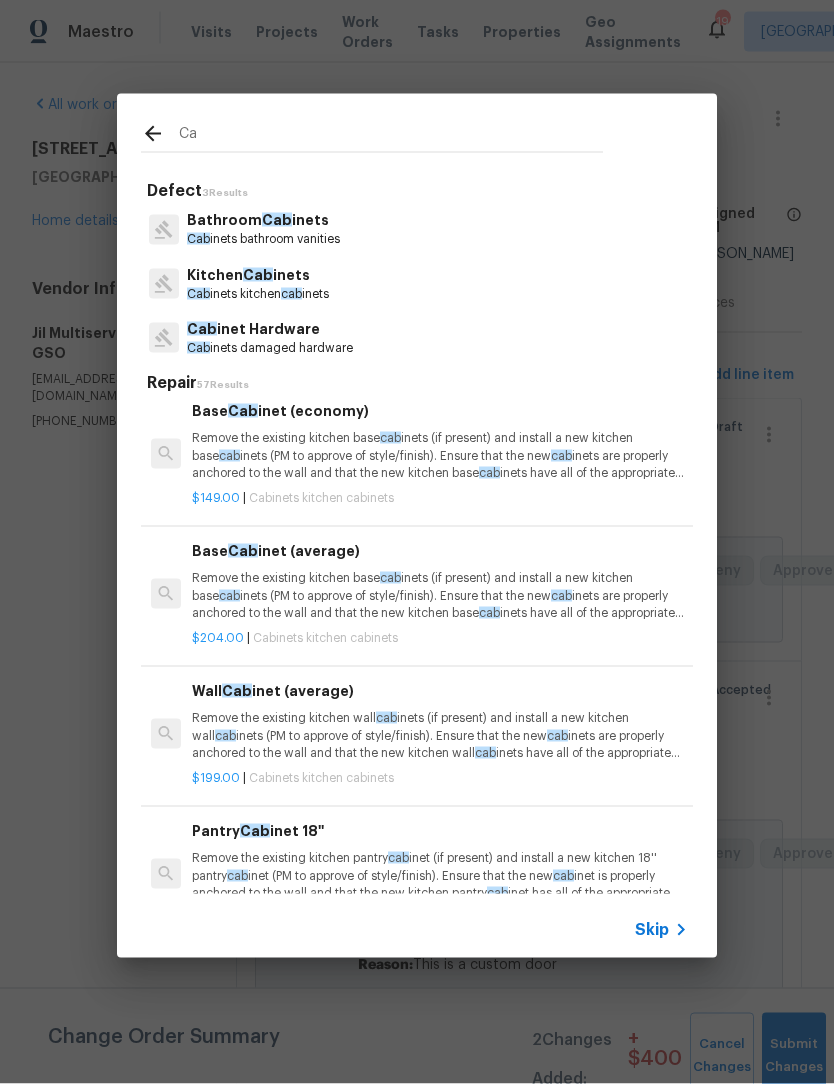 type on "C" 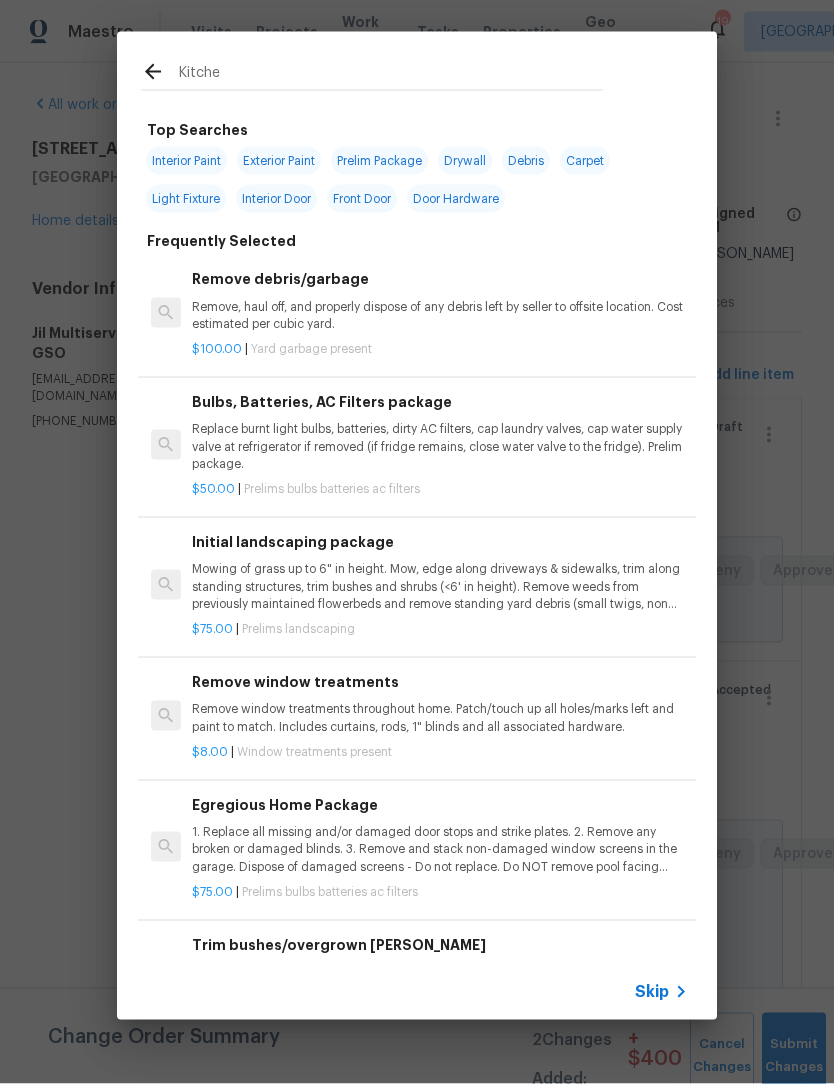 type on "Kitchen" 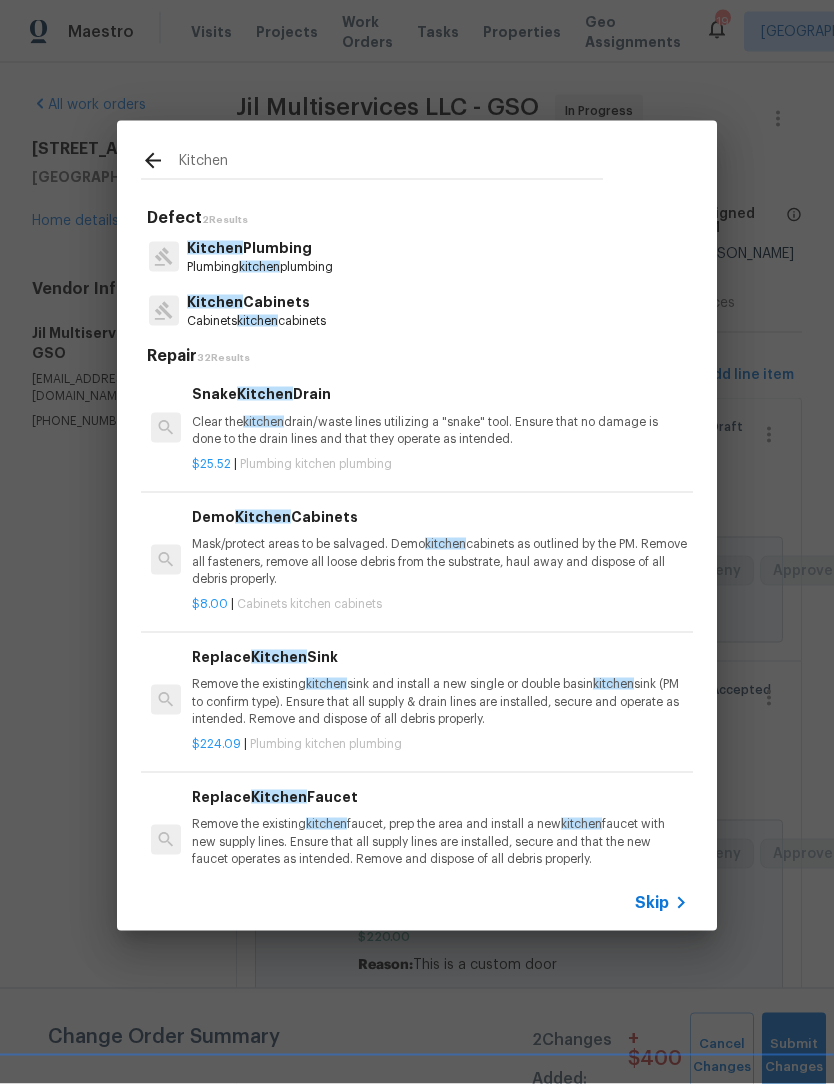 click on "kitchen" at bounding box center [257, 321] 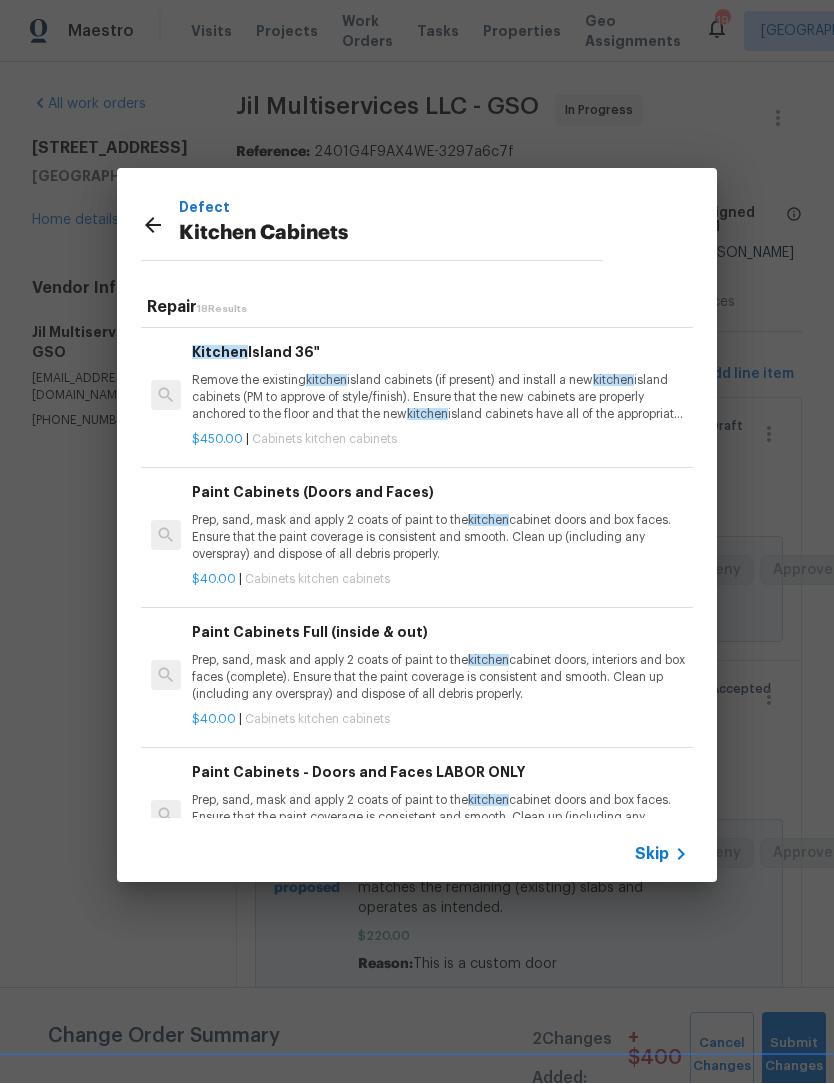 scroll, scrollTop: 133, scrollLeft: 0, axis: vertical 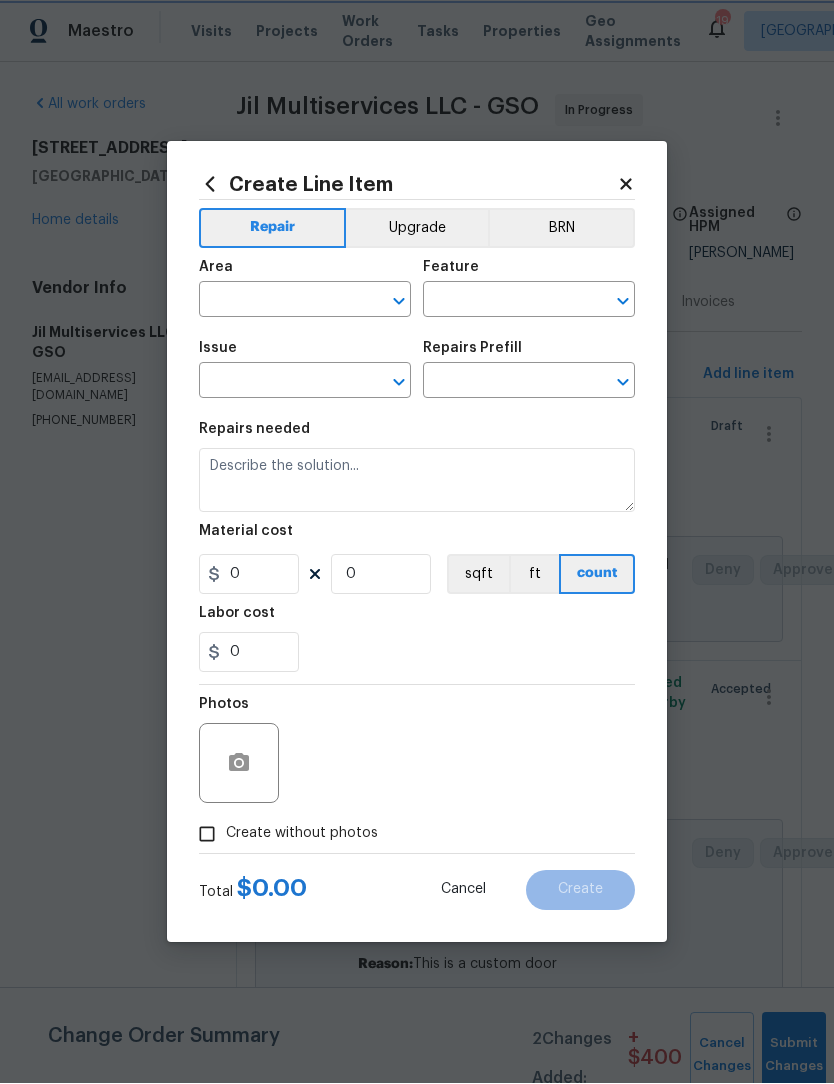 type on "Cabinets" 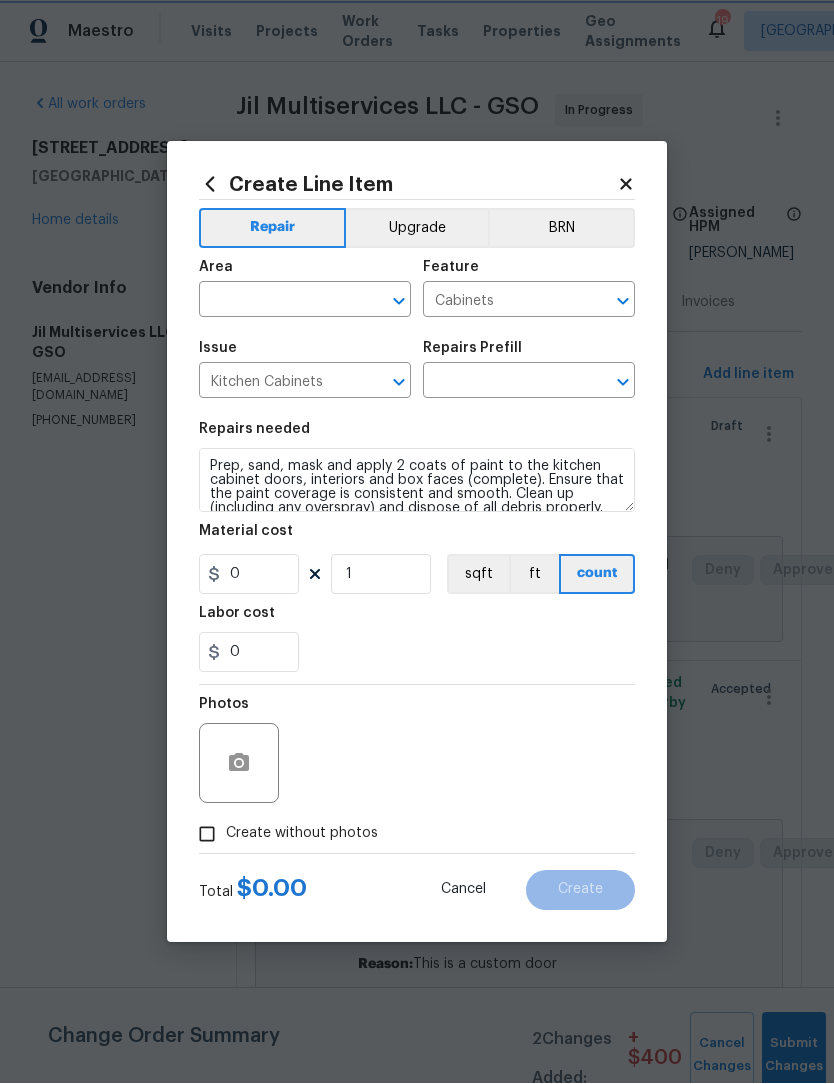 type on "Paint Cabinets Full (inside & out) $40.00" 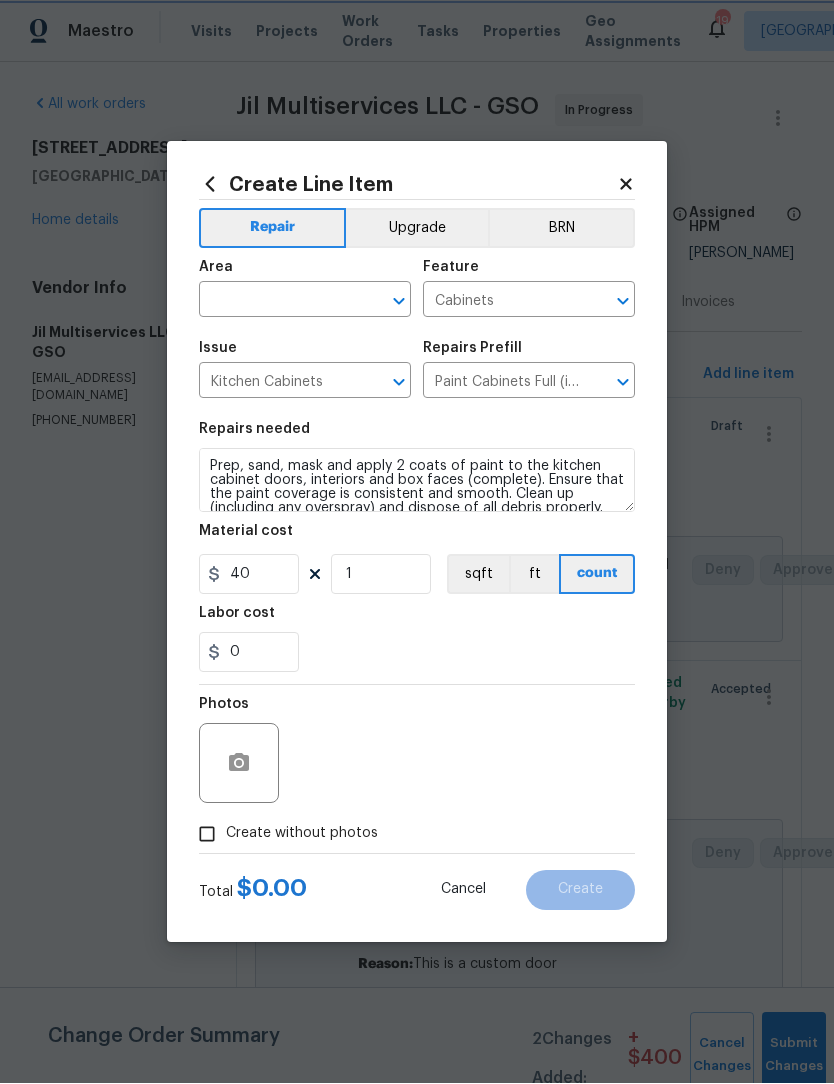 scroll, scrollTop: 1, scrollLeft: 0, axis: vertical 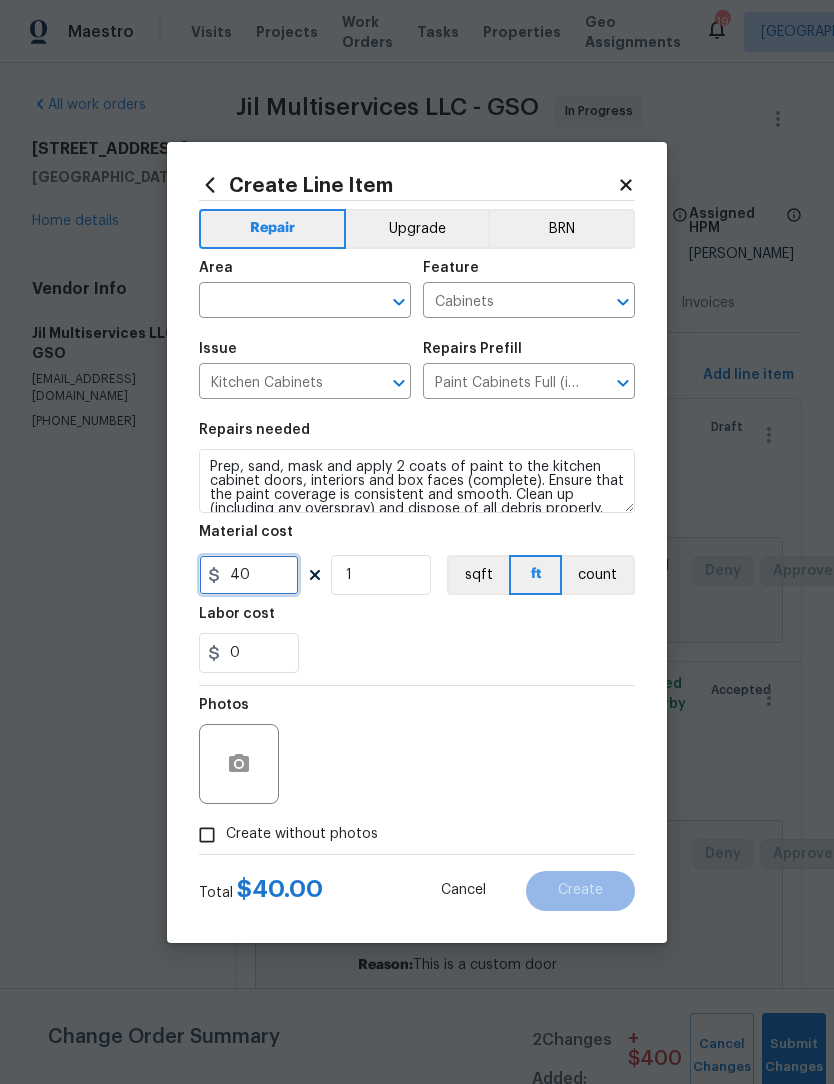 click on "40" at bounding box center [249, 575] 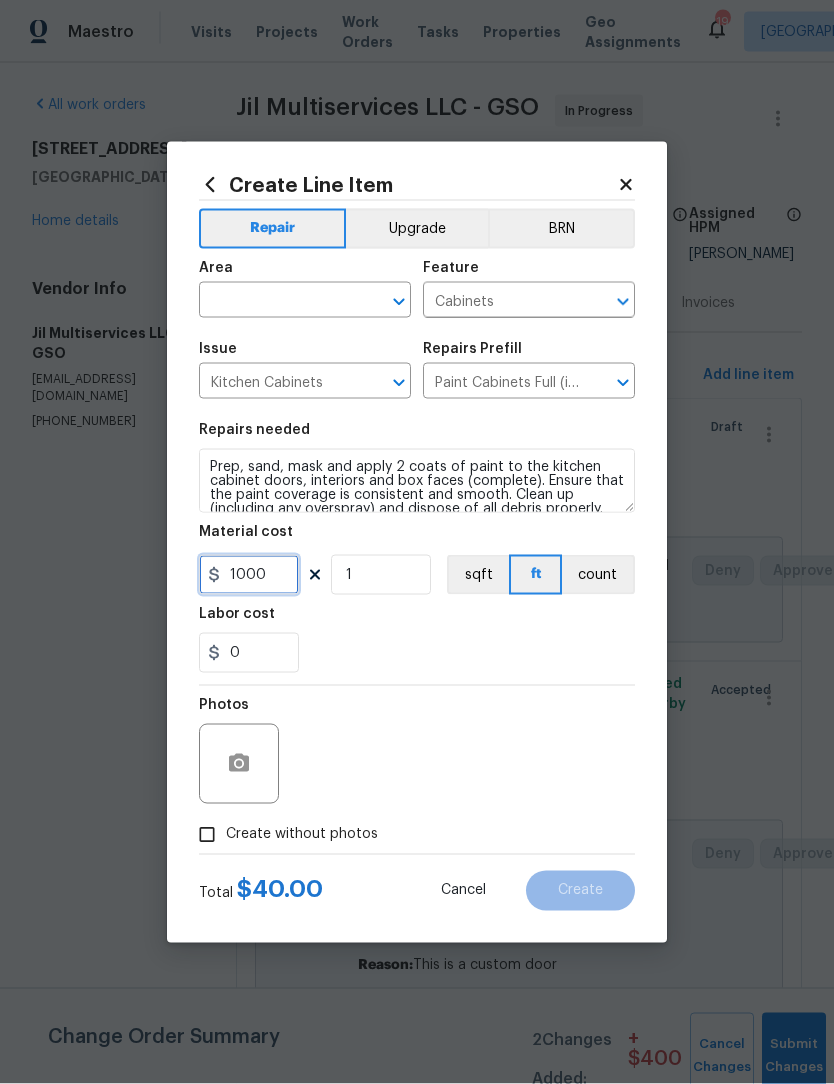 type on "1000" 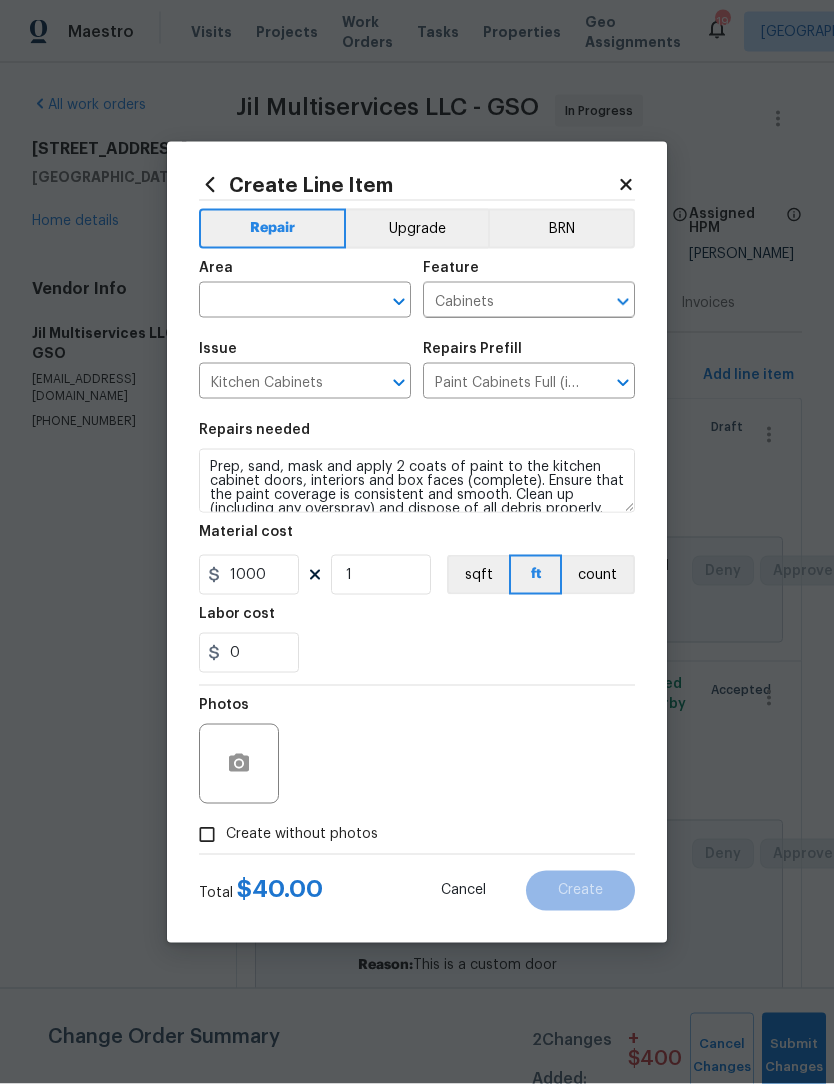 click at bounding box center (277, 302) 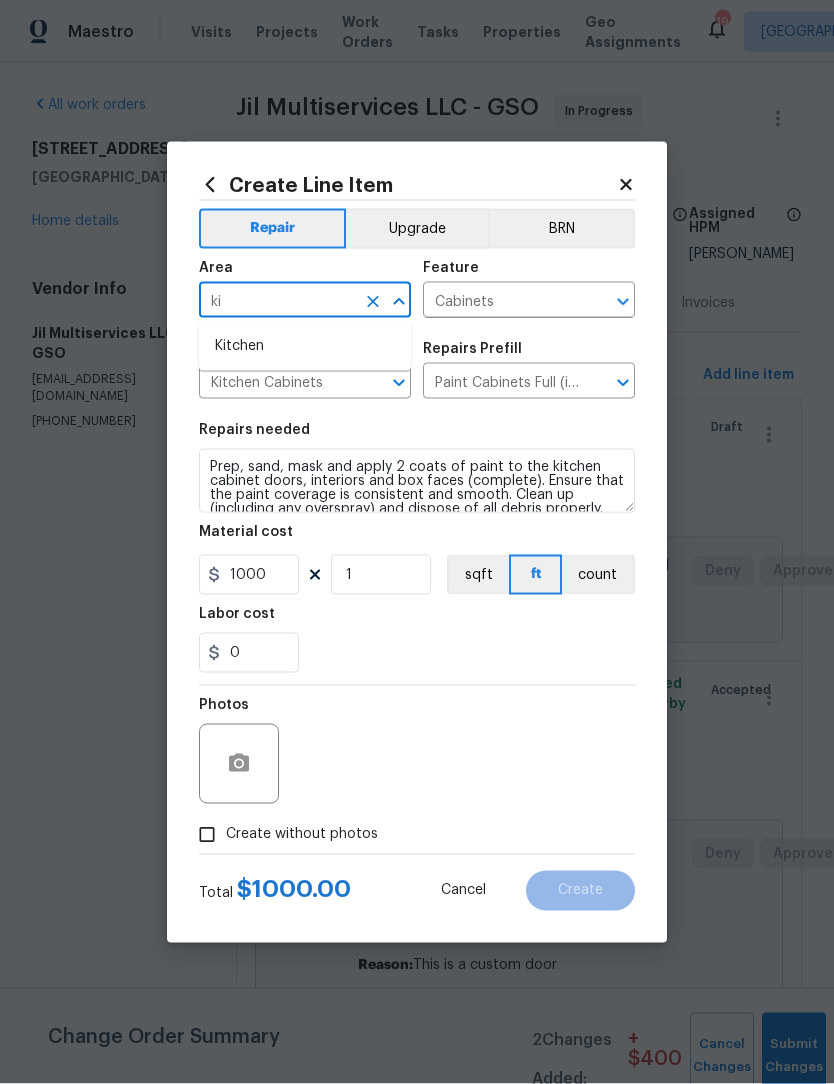 click on "Kitchen" at bounding box center (305, 346) 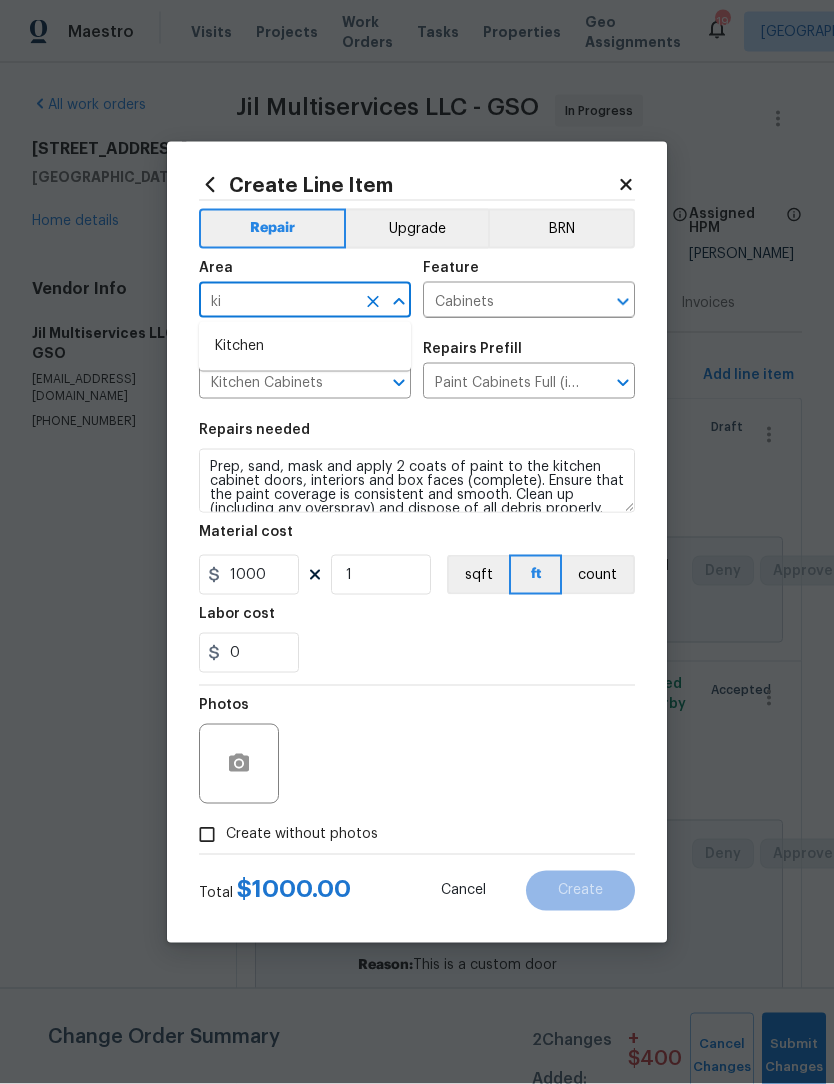 type on "Kitchen" 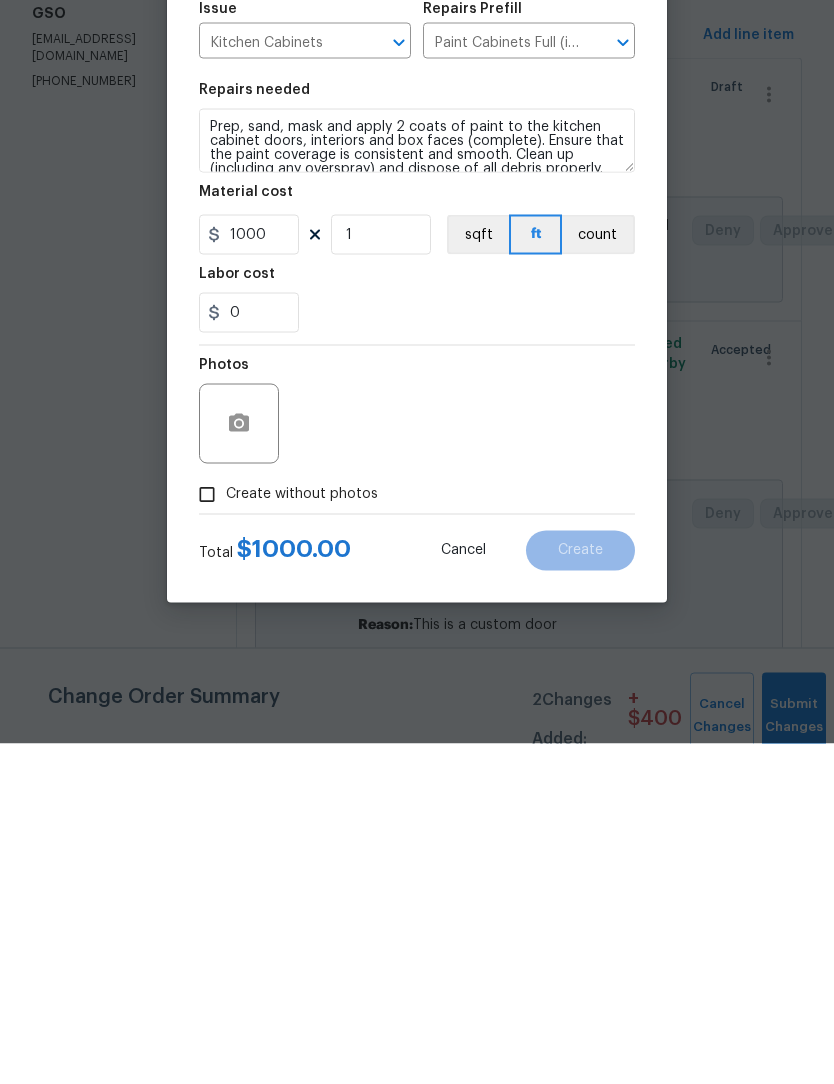 scroll, scrollTop: 66, scrollLeft: 0, axis: vertical 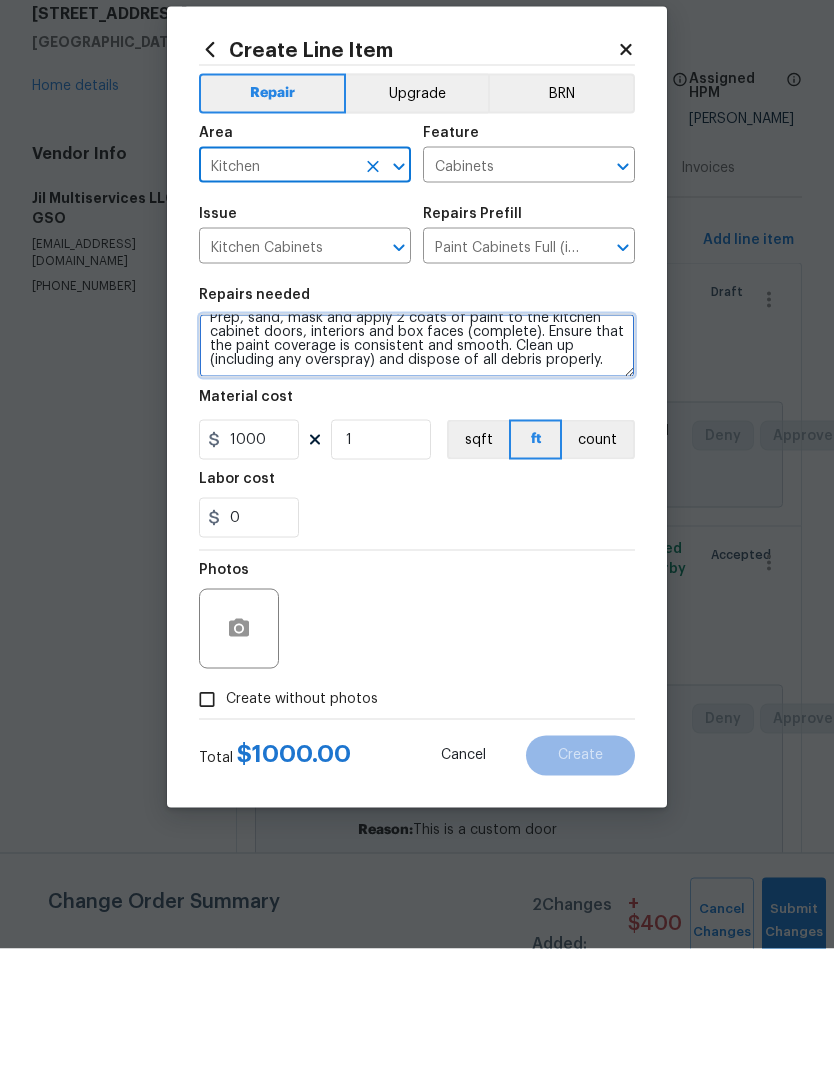 click on "Prep, sand, mask and apply 2 coats of paint to the kitchen cabinet doors, interiors and box faces (complete). Ensure that the paint coverage is consistent and smooth. Clean up (including any overspray) and dispose of all debris properly." at bounding box center [417, 481] 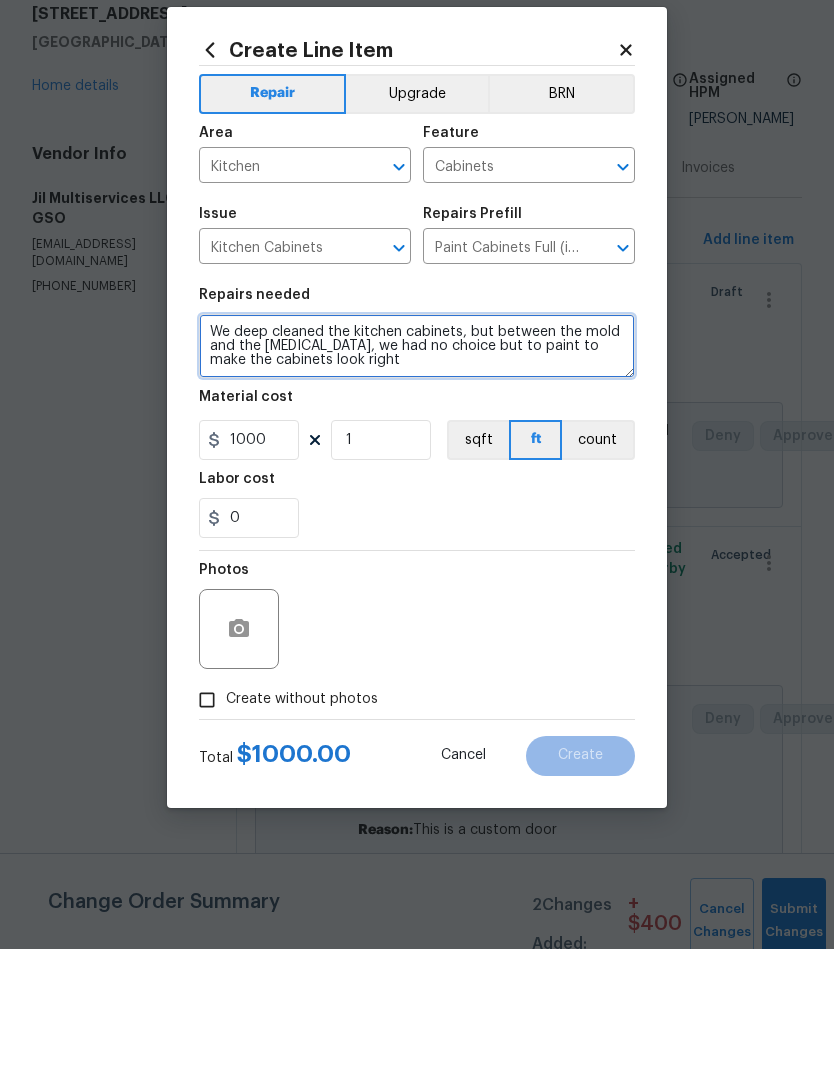 scroll, scrollTop: 75, scrollLeft: 0, axis: vertical 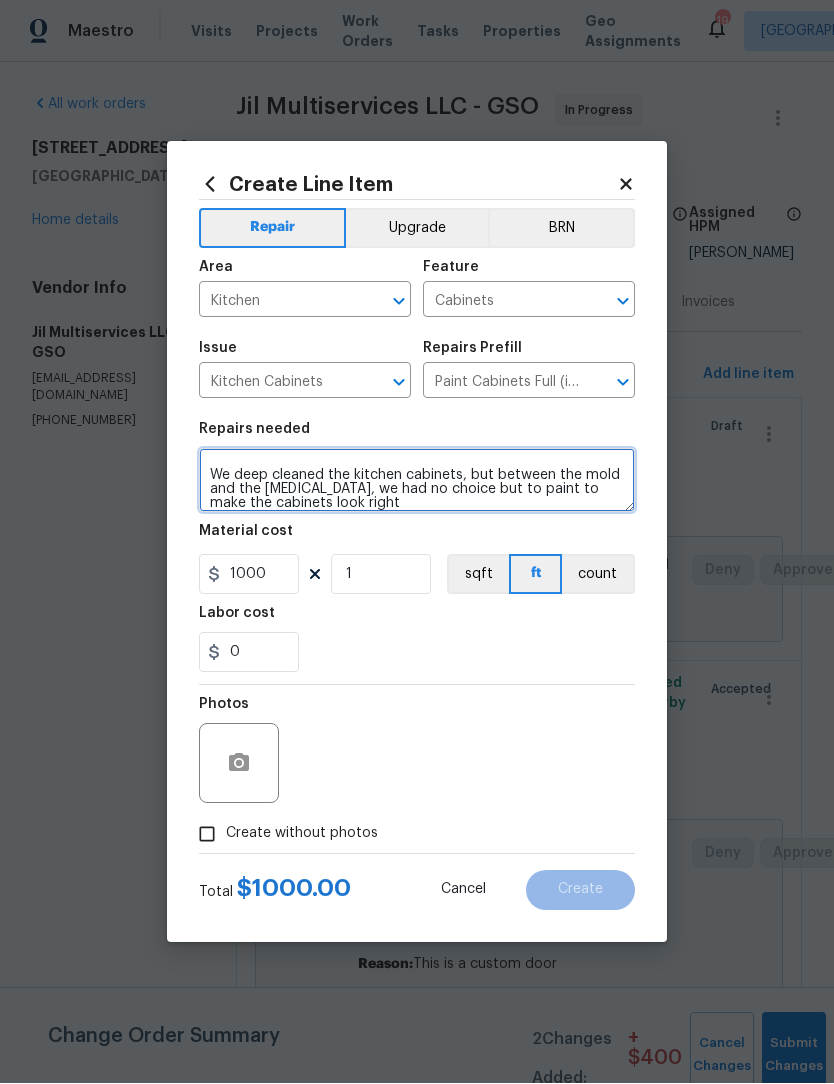 type on "Prep, sand, mask and apply 2 coats of paint to the kitchen cabinet doors, interiors and box faces (complete). Ensure that the paint coverage is consistent and smooth. Clean up (including any overspray) and dispose of all debris properly.
We deep cleaned the kitchen cabinets, but between the mold and the [MEDICAL_DATA], we had no choice but to paint to make the cabinets look right" 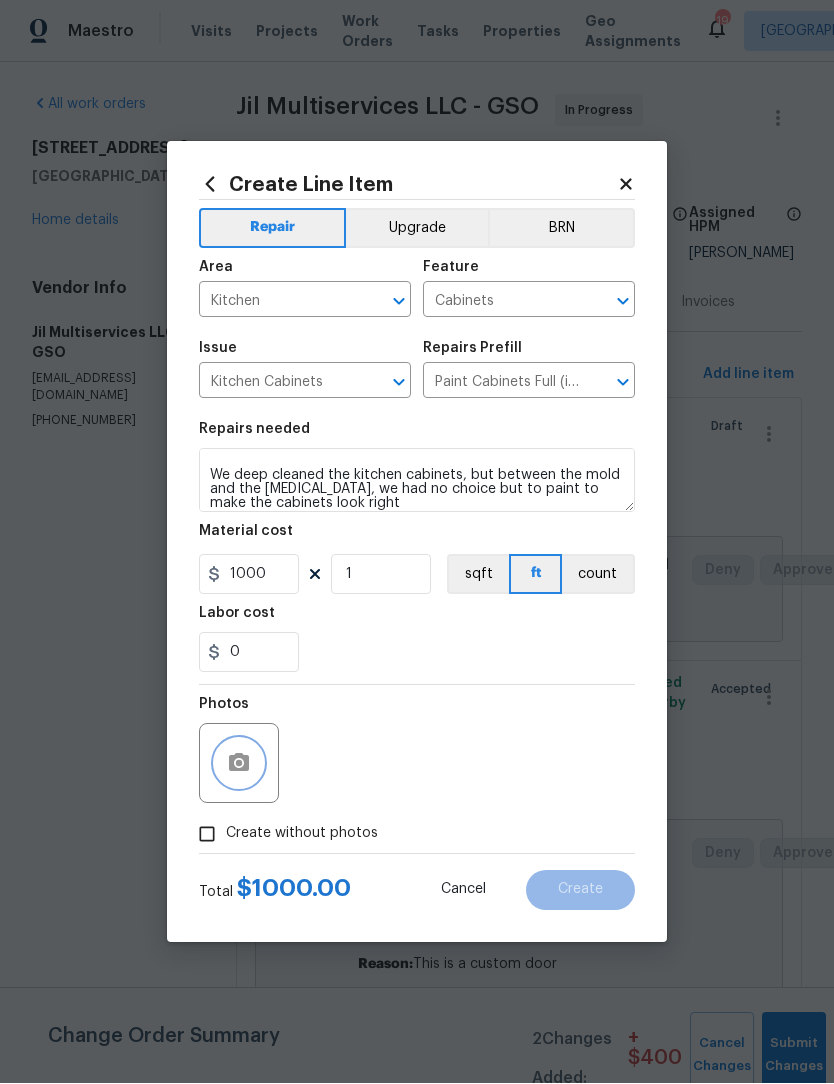 click at bounding box center (239, 764) 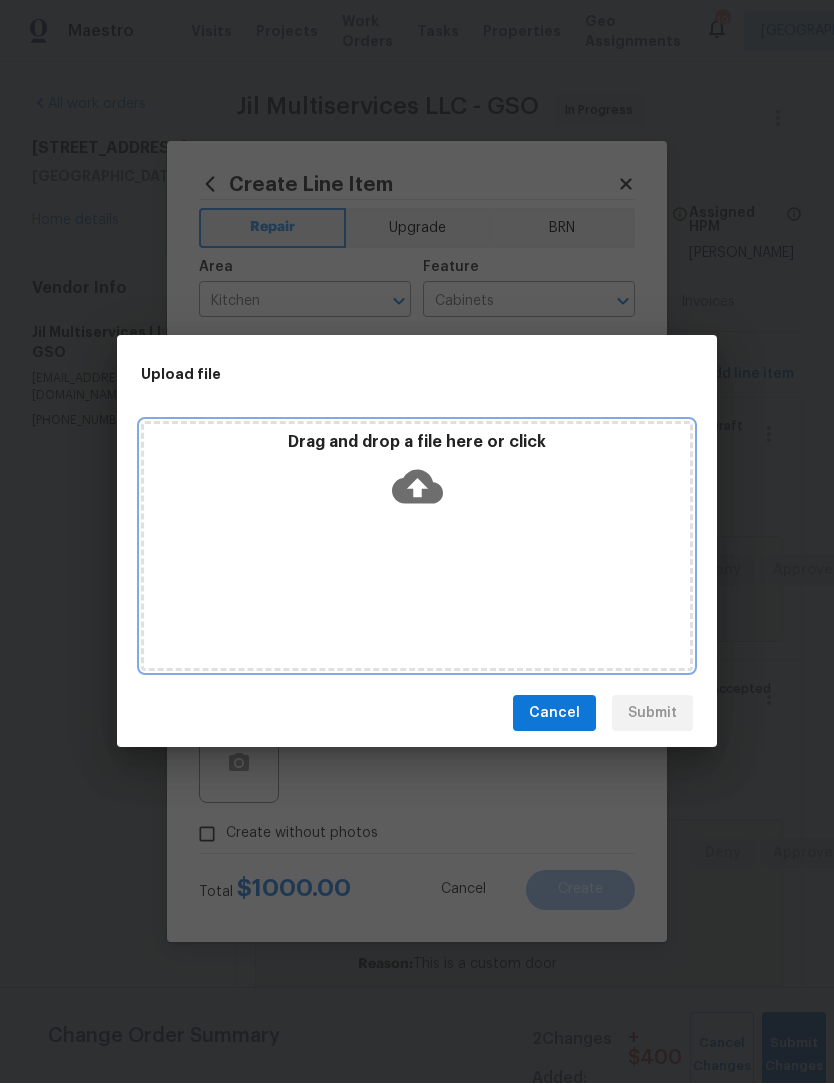 click on "Drag and drop a file here or click" at bounding box center [417, 547] 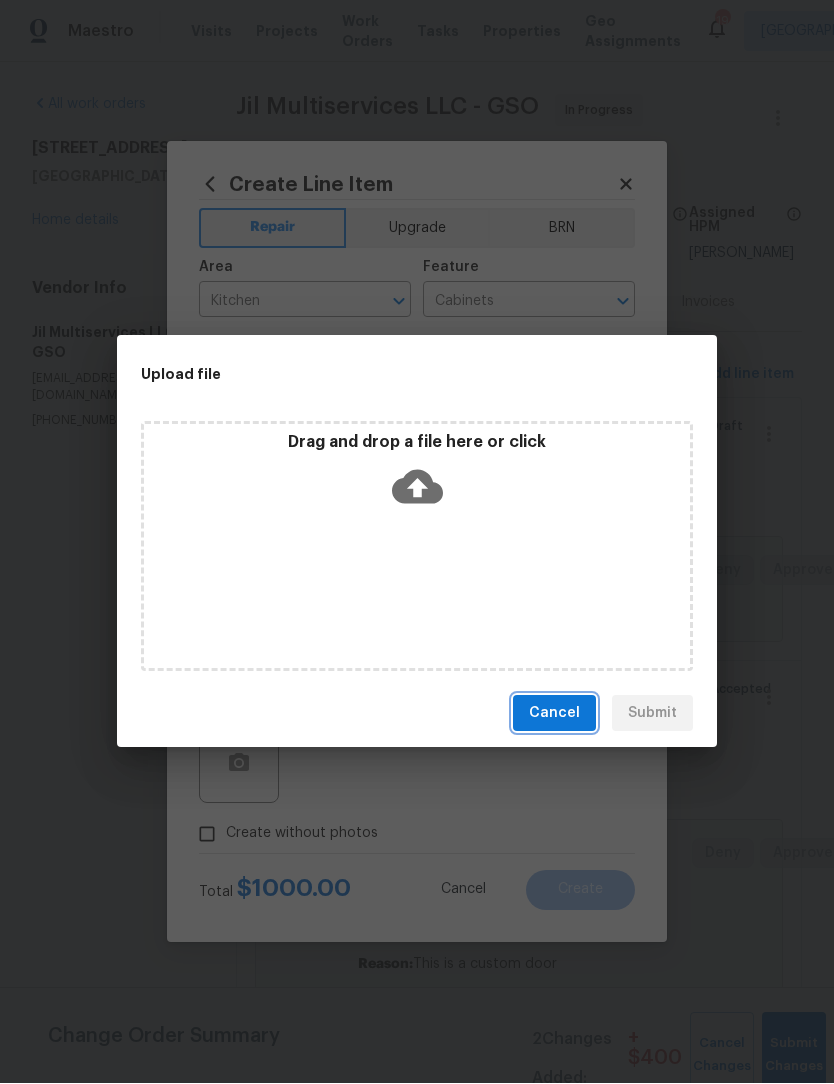 click on "Cancel" at bounding box center [554, 714] 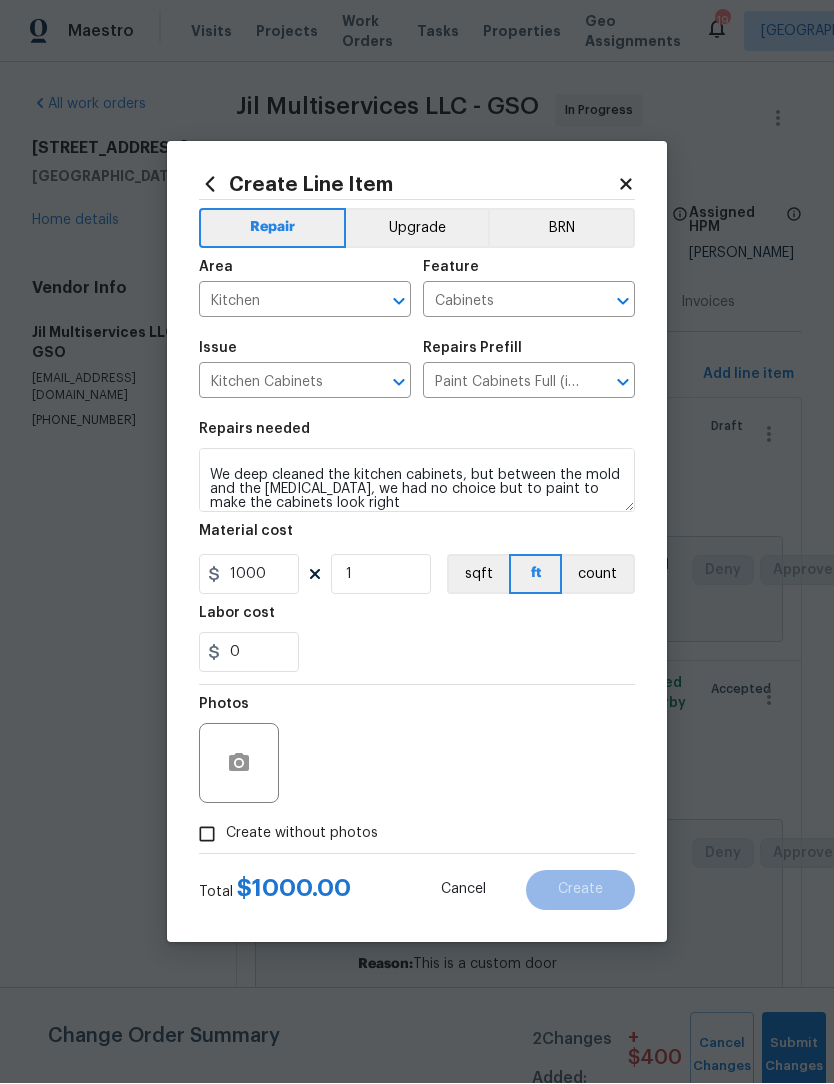 click on "Create without photos" at bounding box center (207, 835) 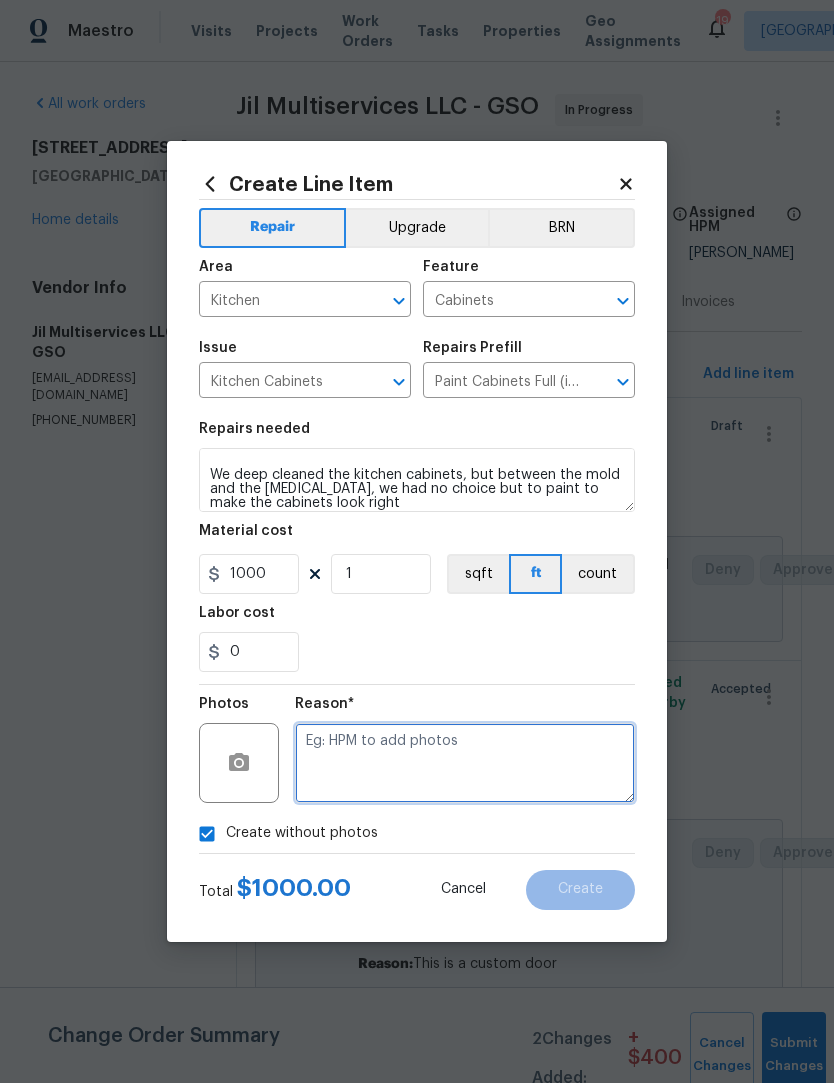 click at bounding box center (465, 764) 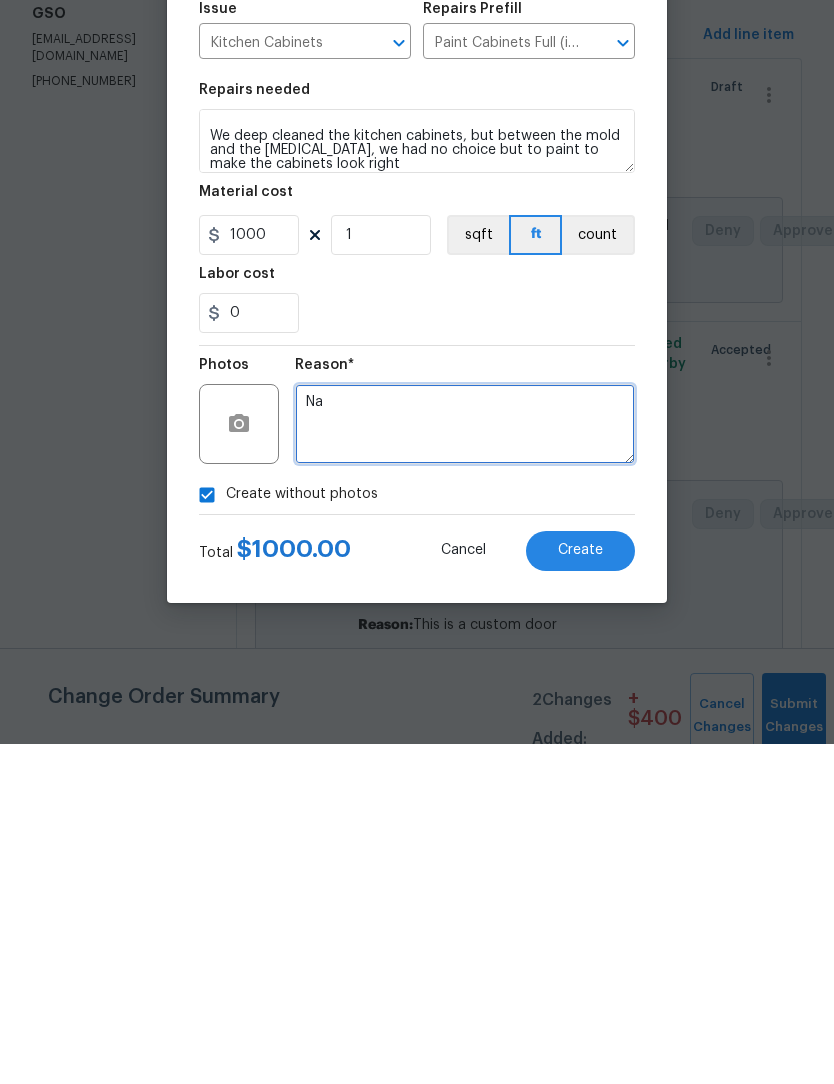 scroll, scrollTop: 66, scrollLeft: 0, axis: vertical 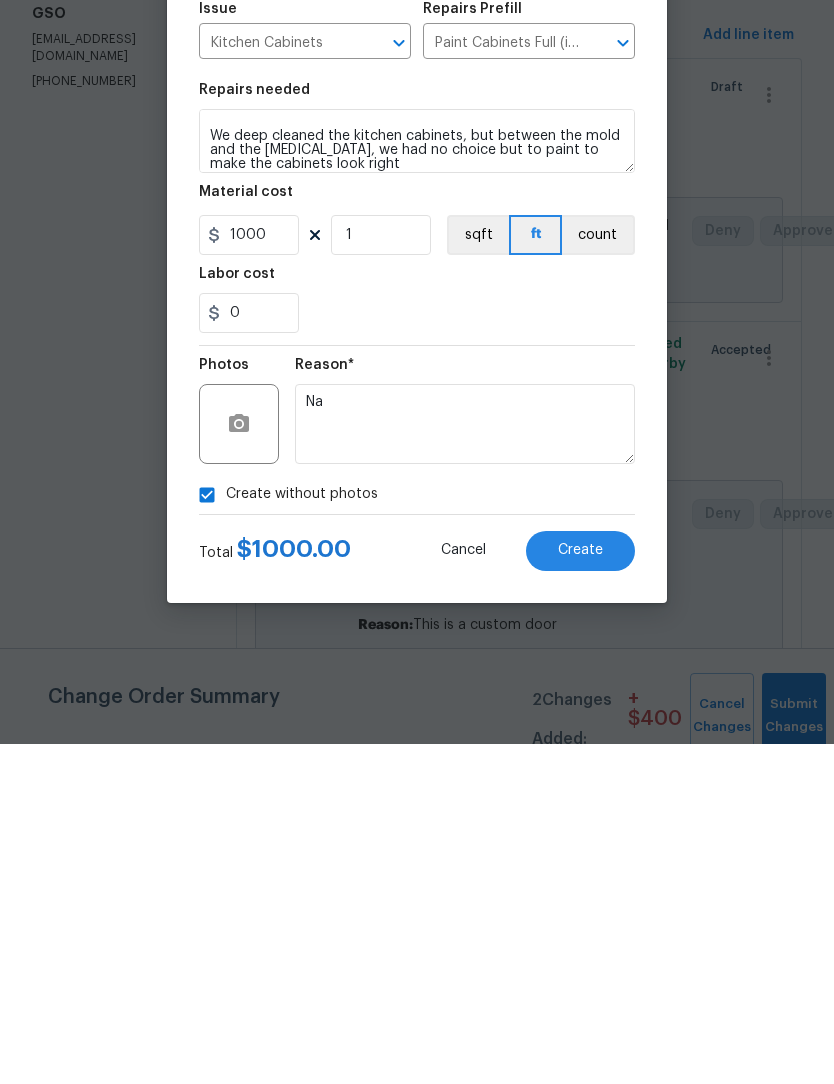 click on "Create" at bounding box center (580, 891) 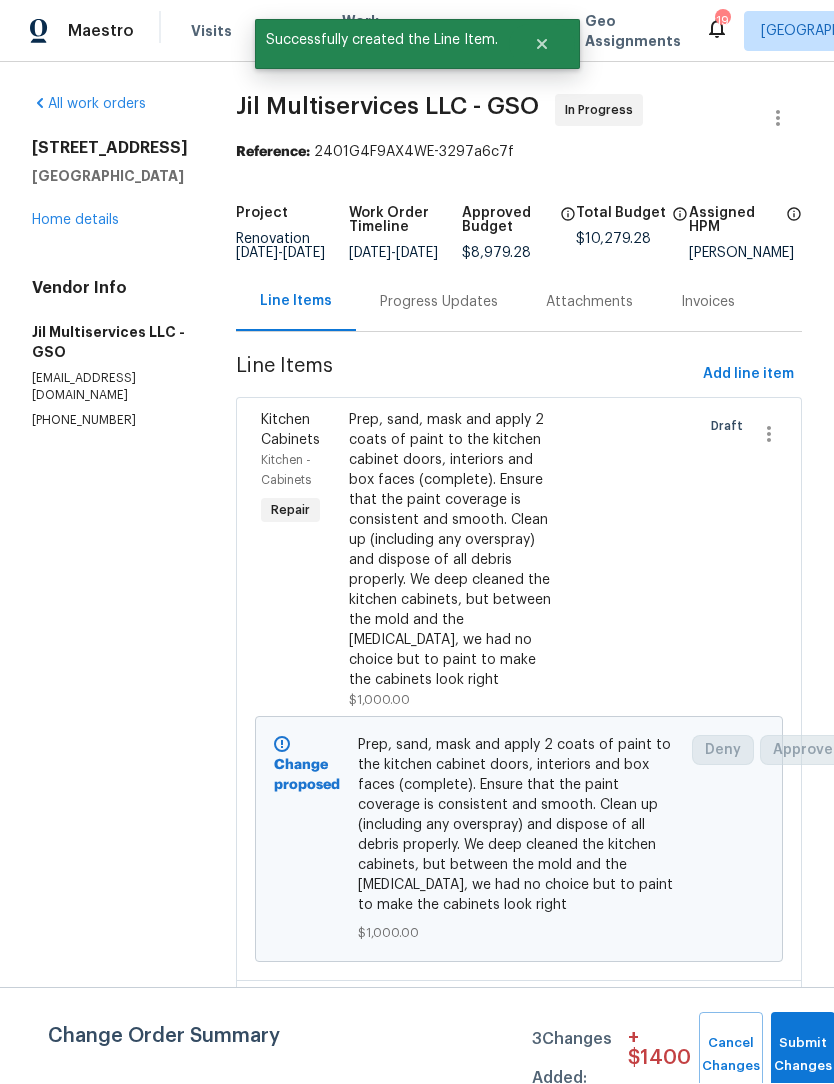 scroll, scrollTop: 1, scrollLeft: 0, axis: vertical 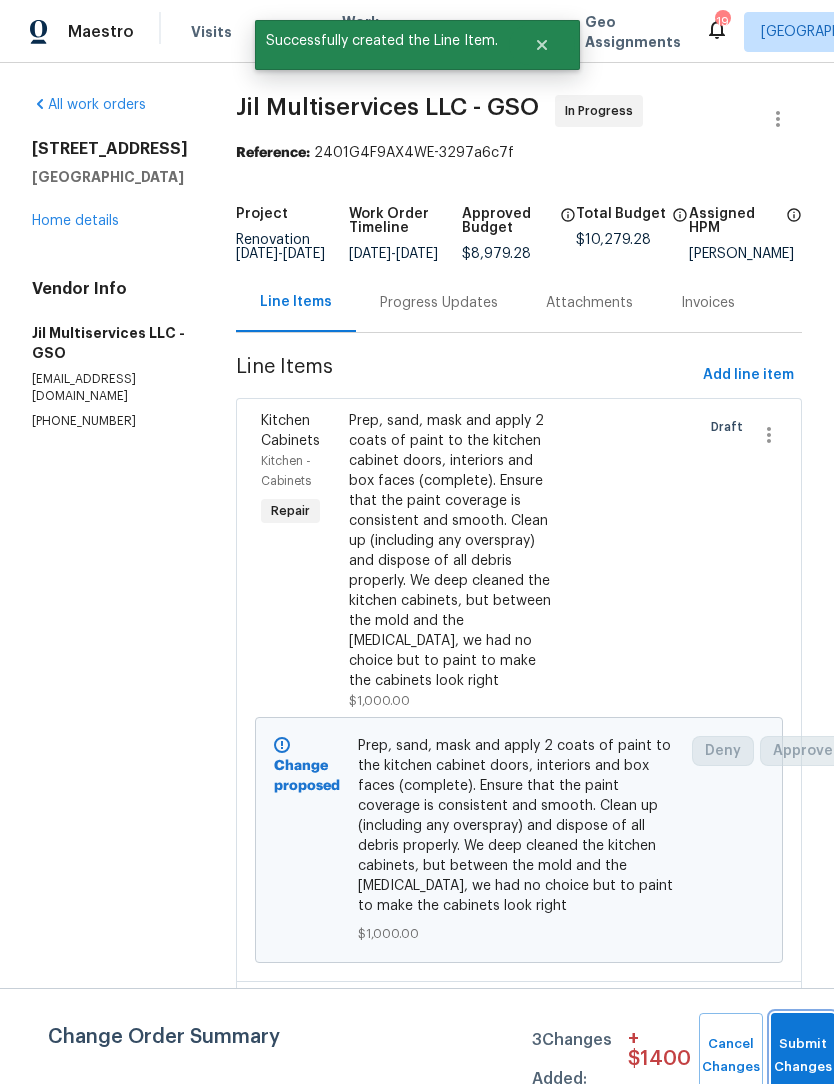 click on "Submit Changes" at bounding box center [803, 1056] 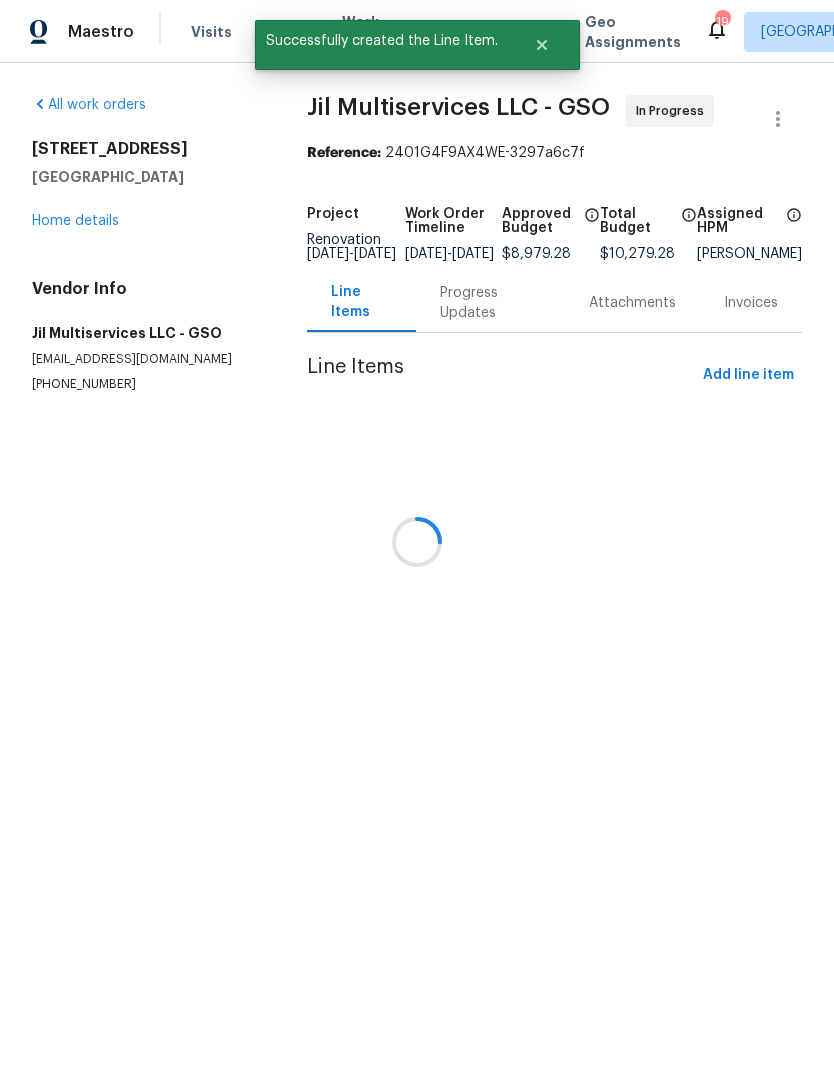 scroll, scrollTop: 0, scrollLeft: 0, axis: both 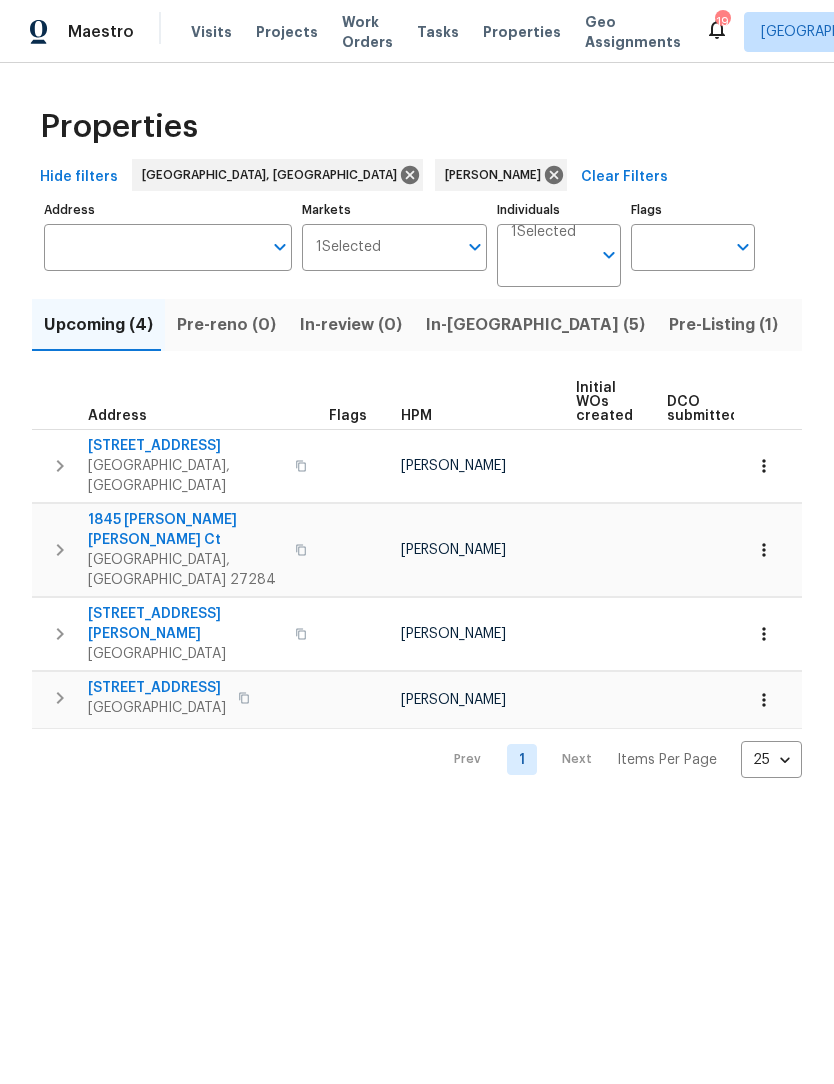 click on "Resale (12)" at bounding box center [953, 325] 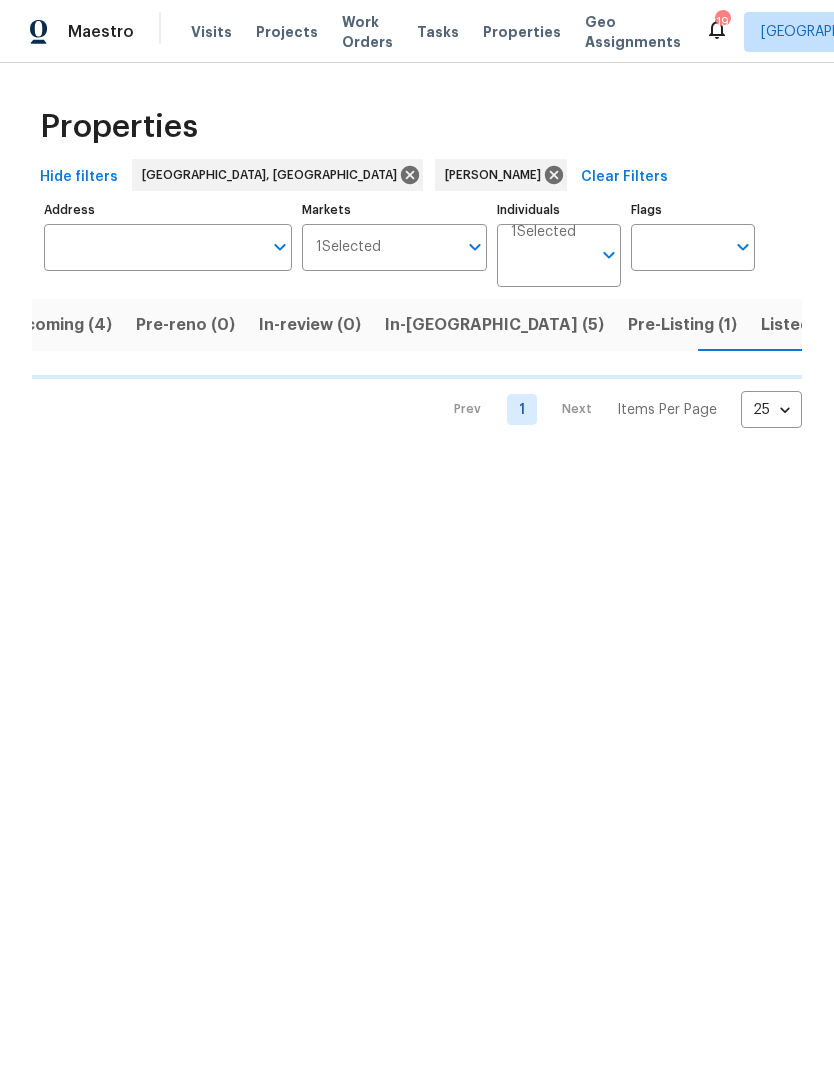 scroll, scrollTop: 0, scrollLeft: 42, axis: horizontal 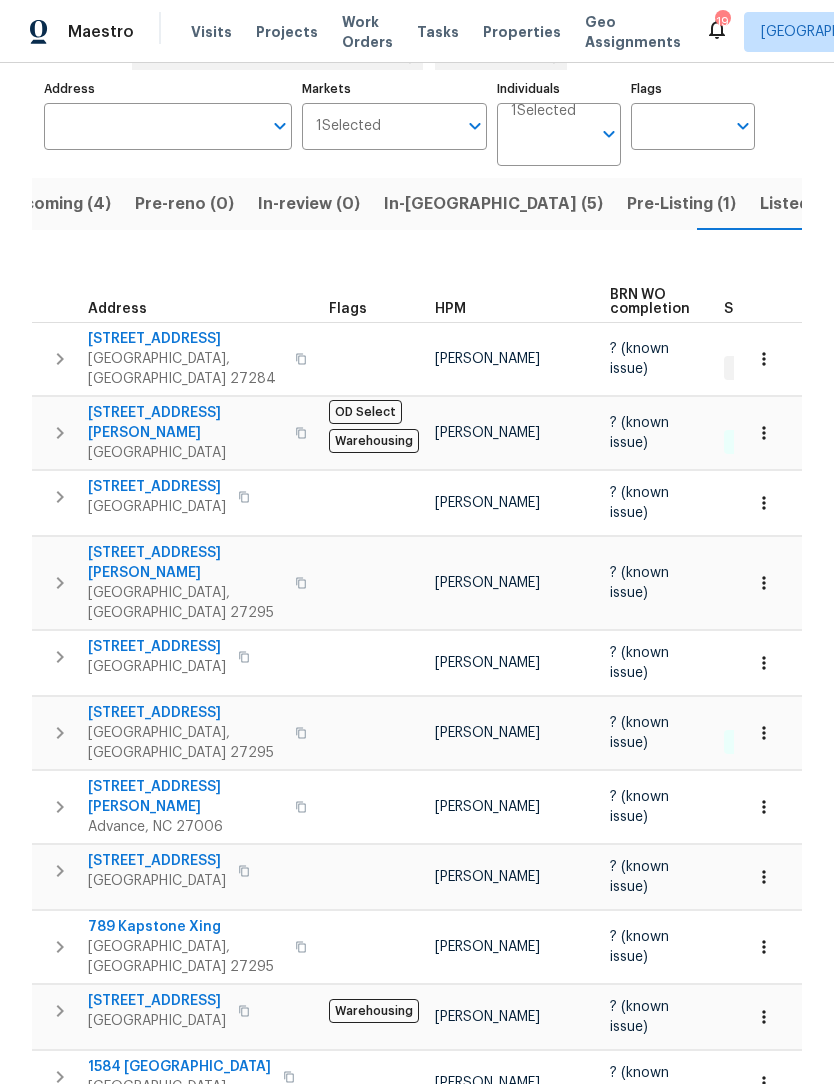 click 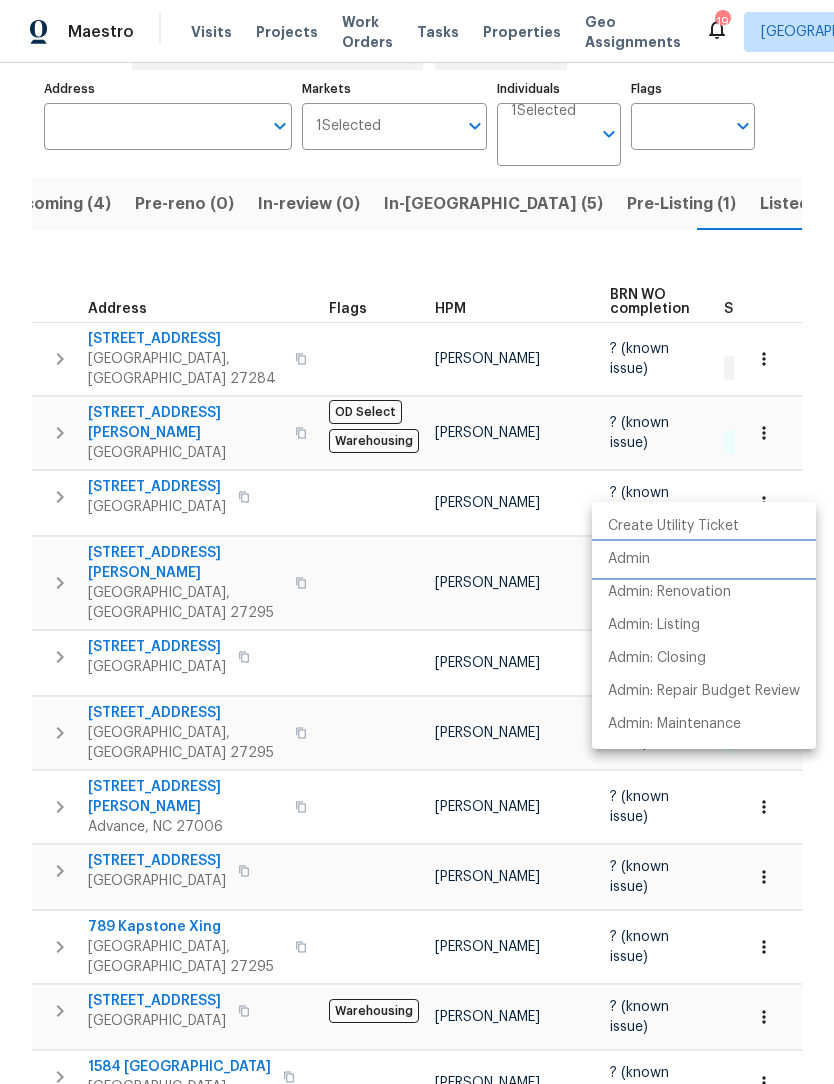 click on "Admin" at bounding box center [629, 559] 